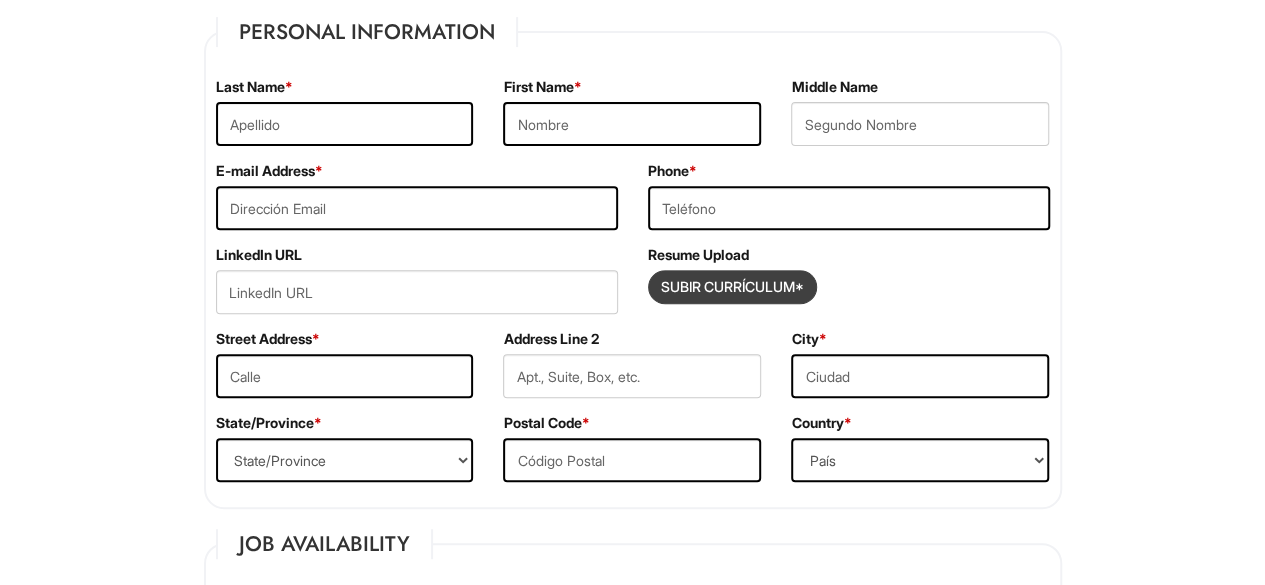 scroll, scrollTop: 308, scrollLeft: 0, axis: vertical 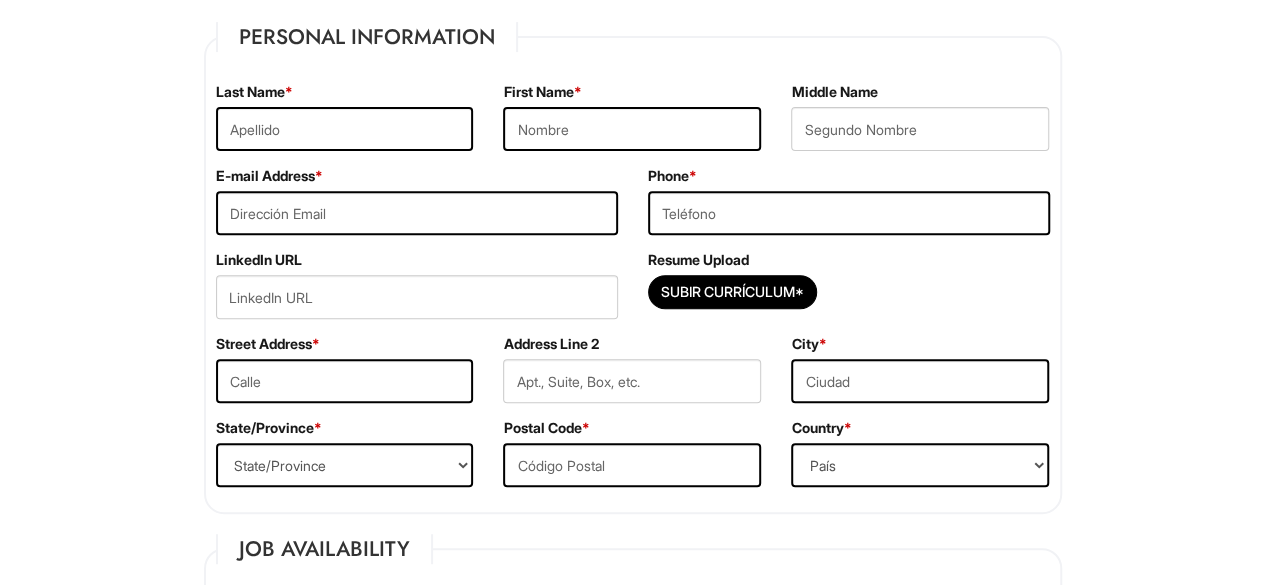 click on "Subir Currículum*" at bounding box center (849, 297) 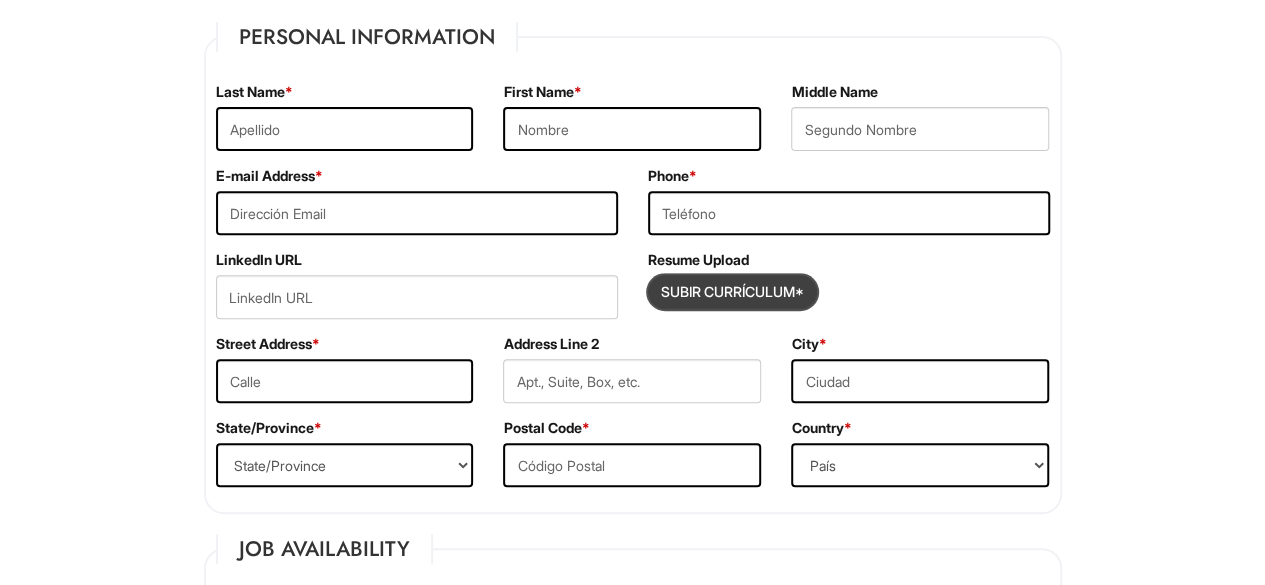 click at bounding box center [732, 292] 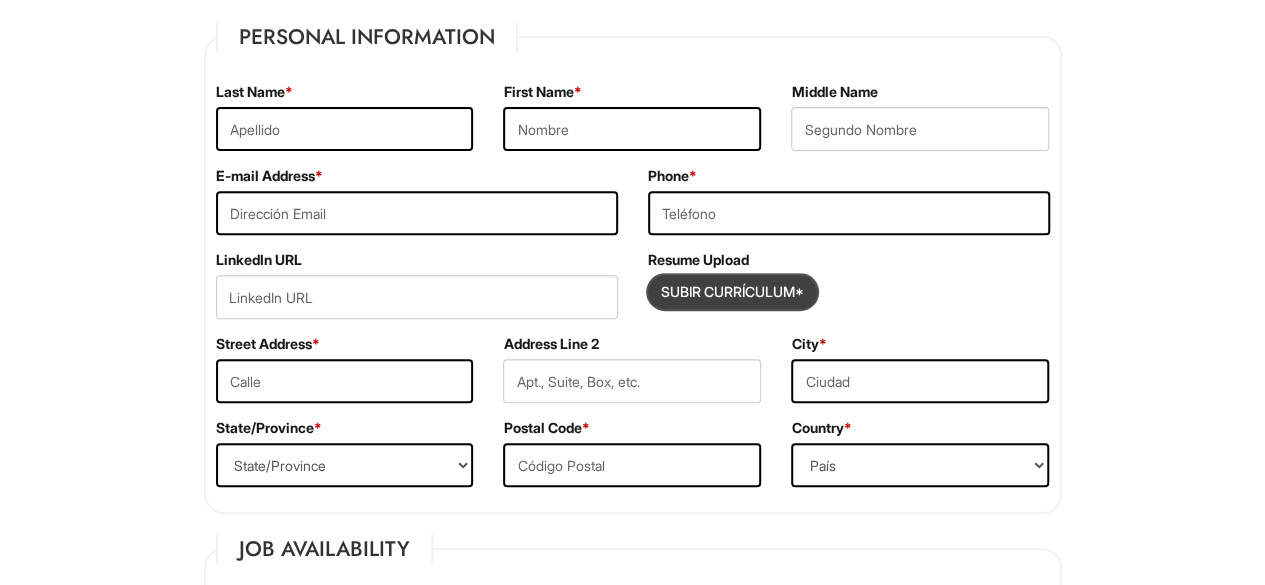type on "C:\fakepath\CV TOMH 2025..pdf" 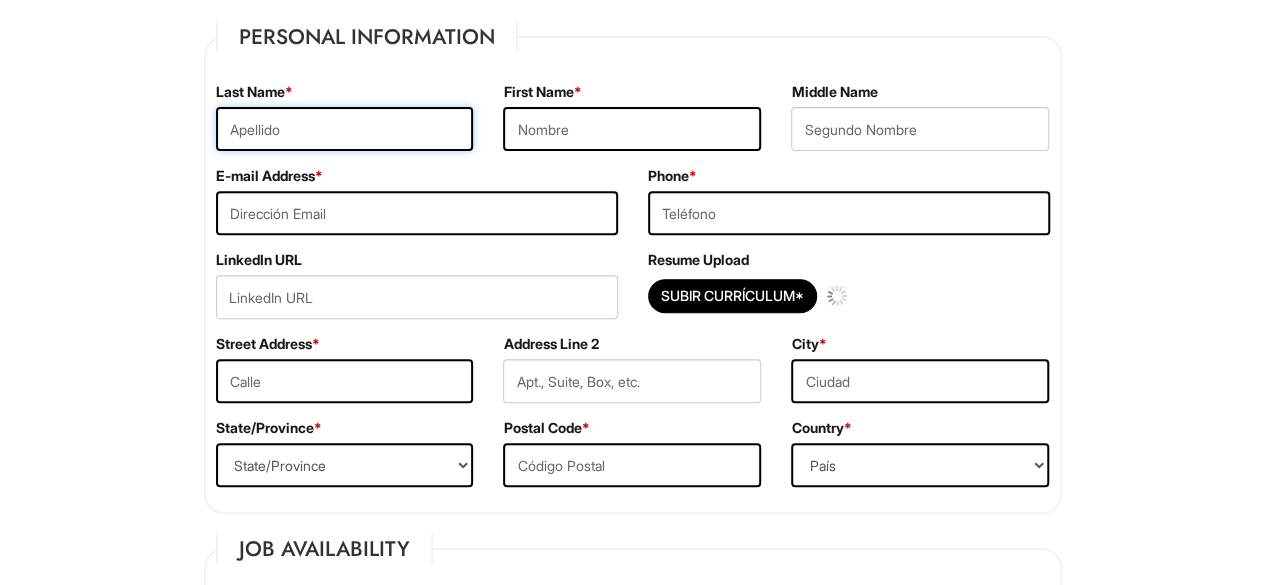click at bounding box center [345, 129] 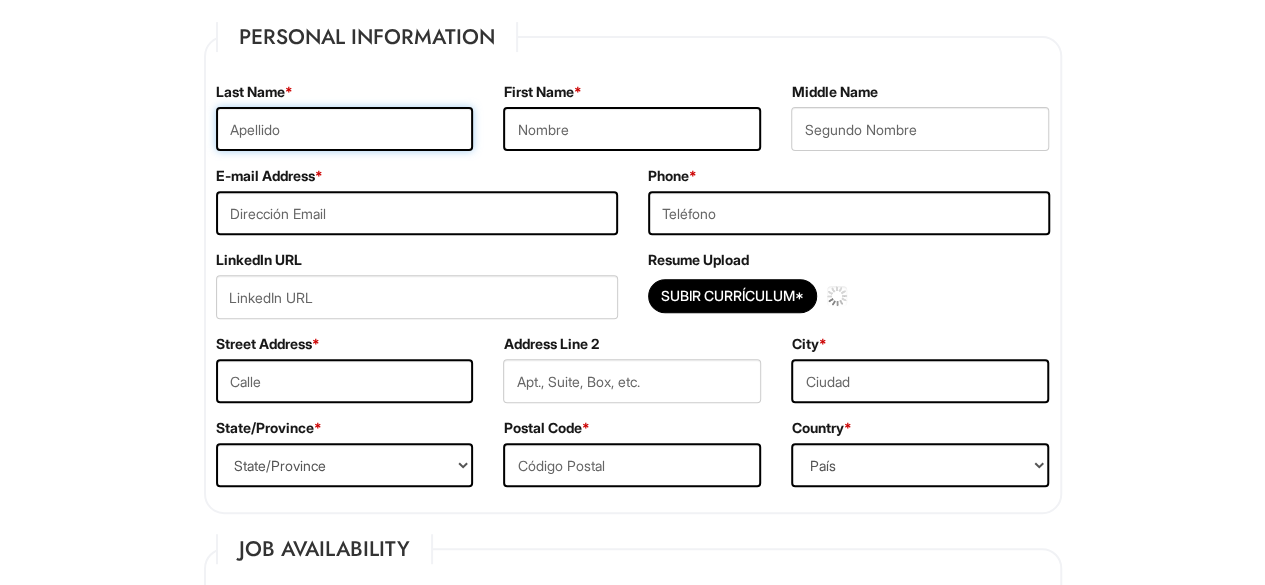 type 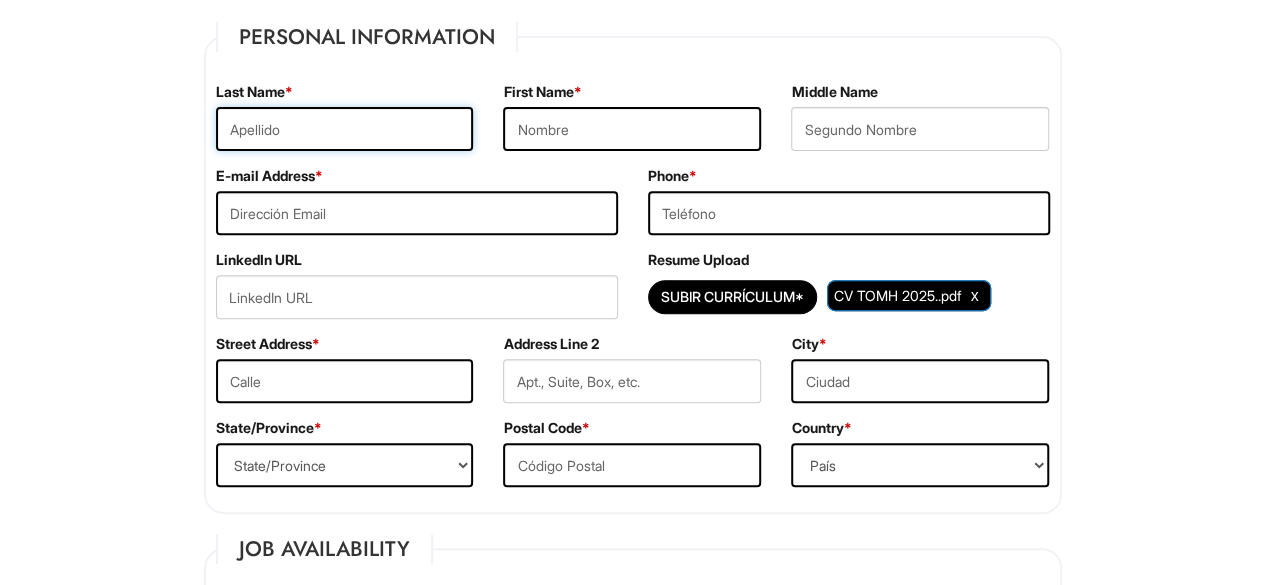 type on "De Oleza Martínez-Hueso" 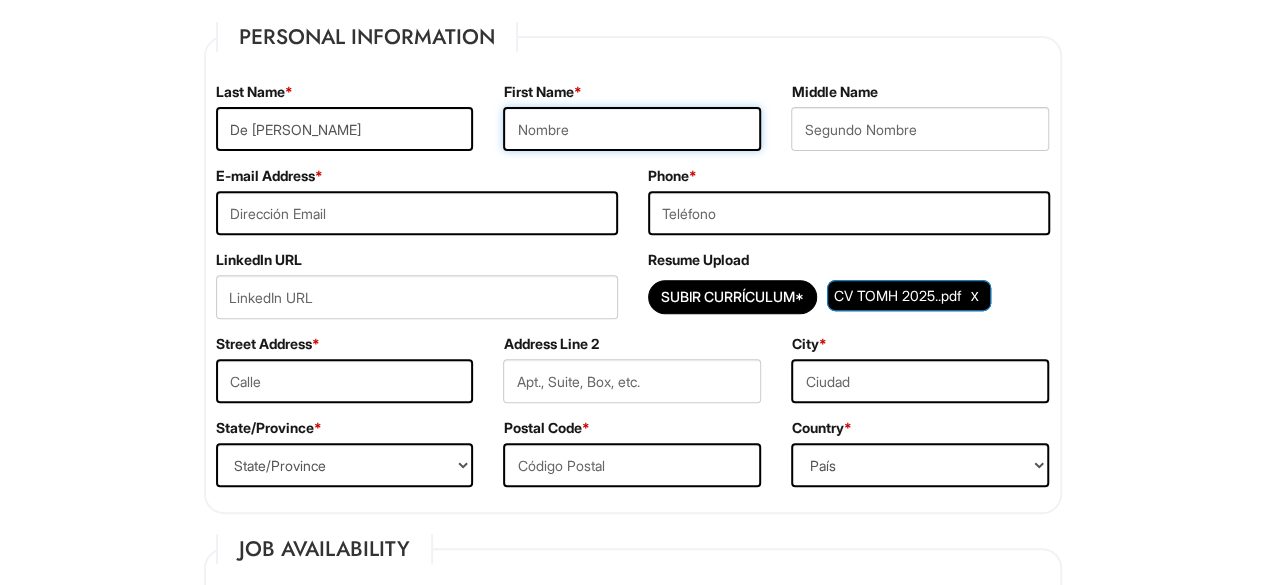 type on "Teresa" 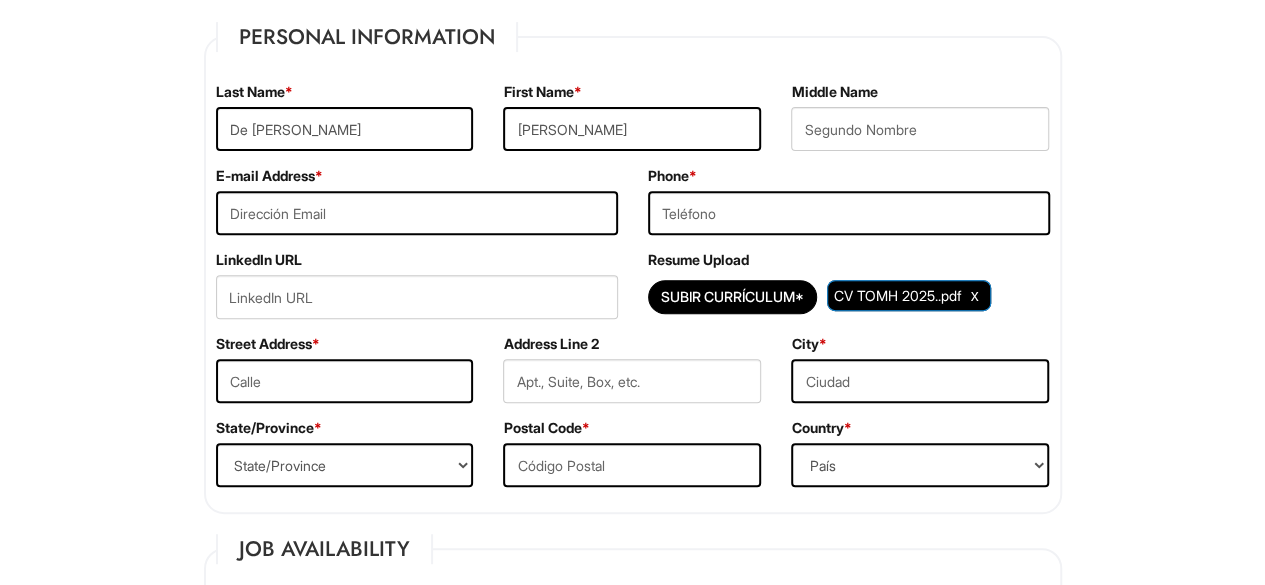 type on "tdeoleza@gmail.com" 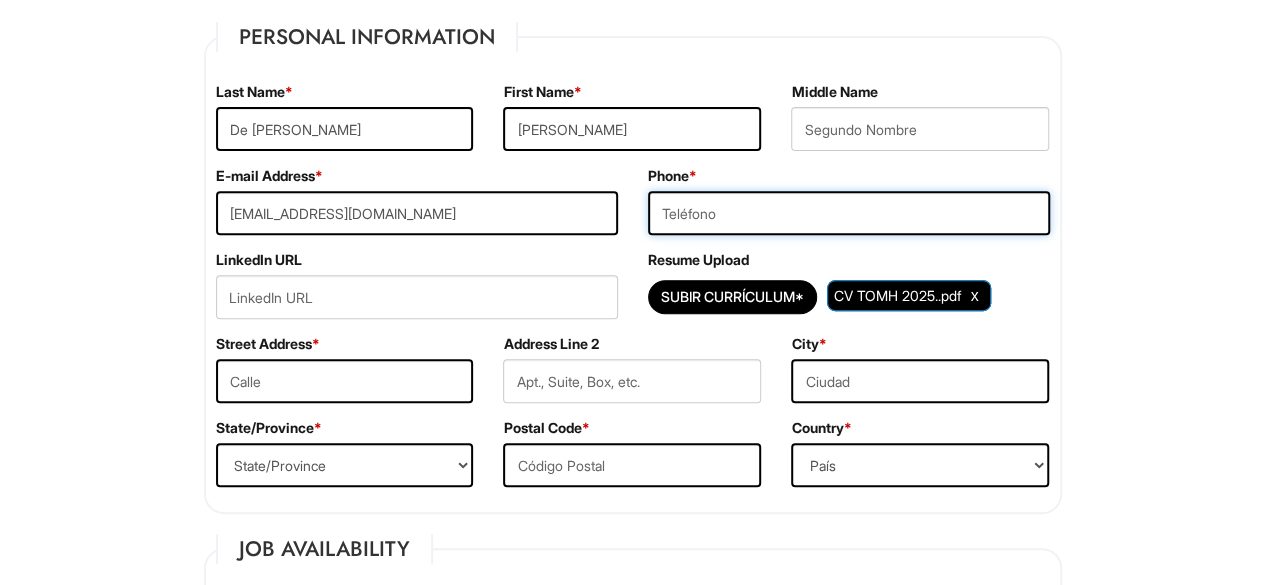 type on "5712373273" 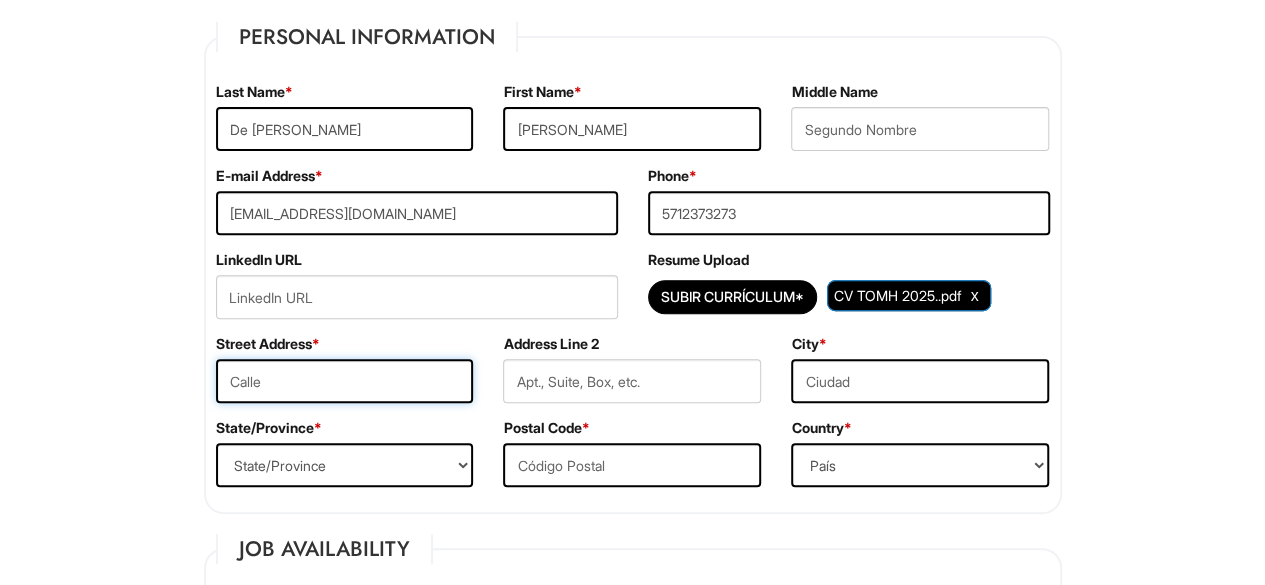 type on "1788 north pierce st" 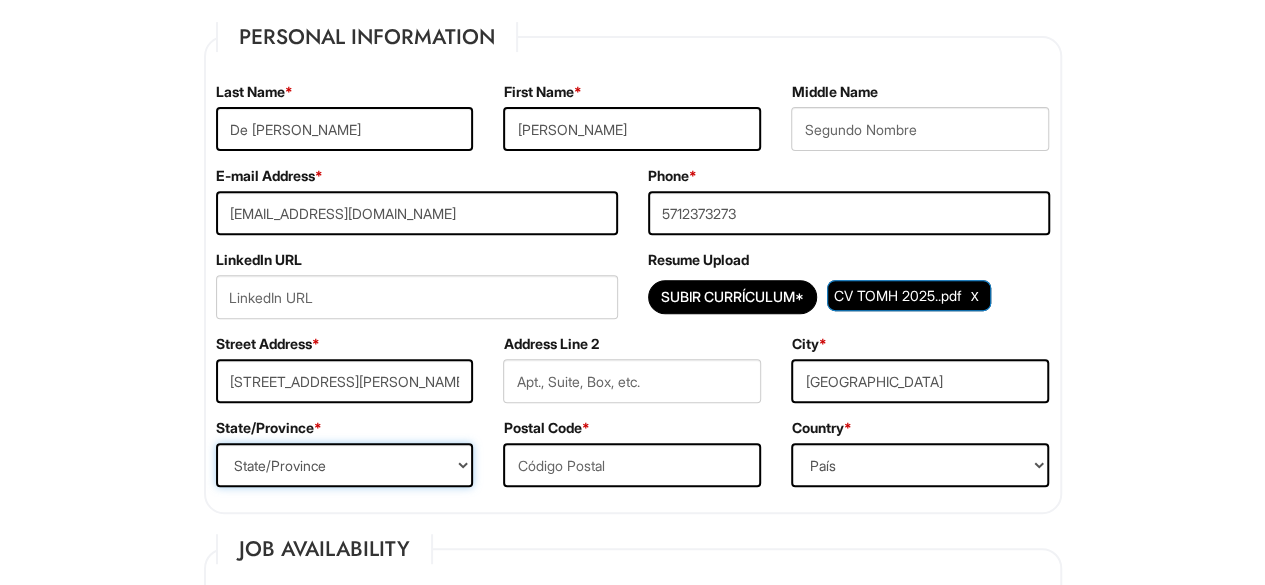 select on "VA" 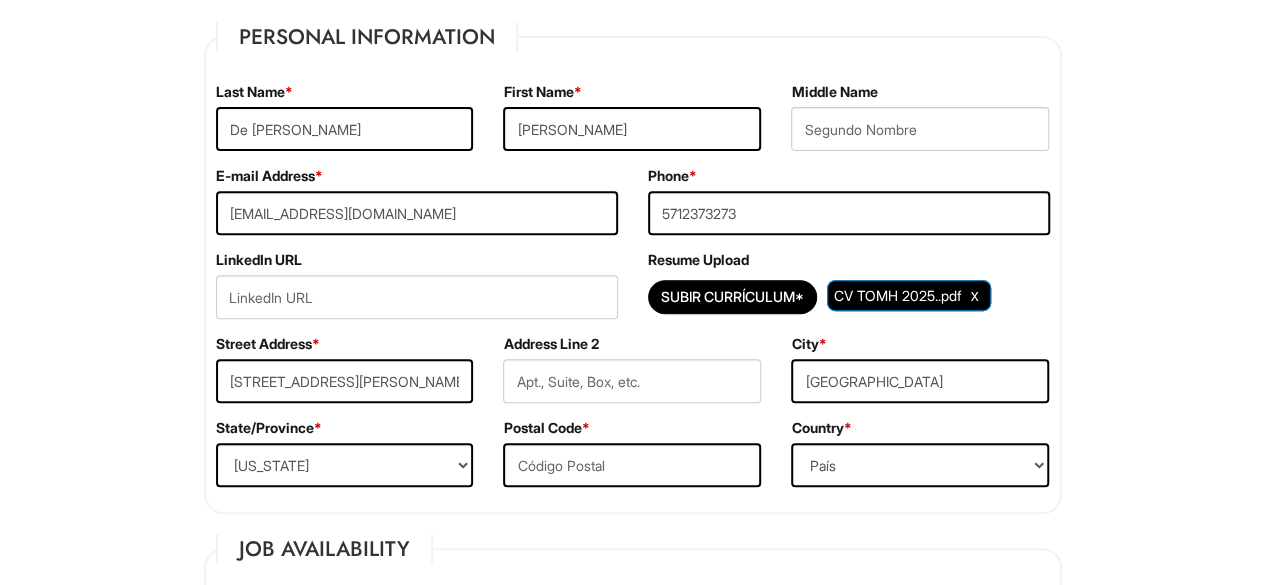 type on "22209" 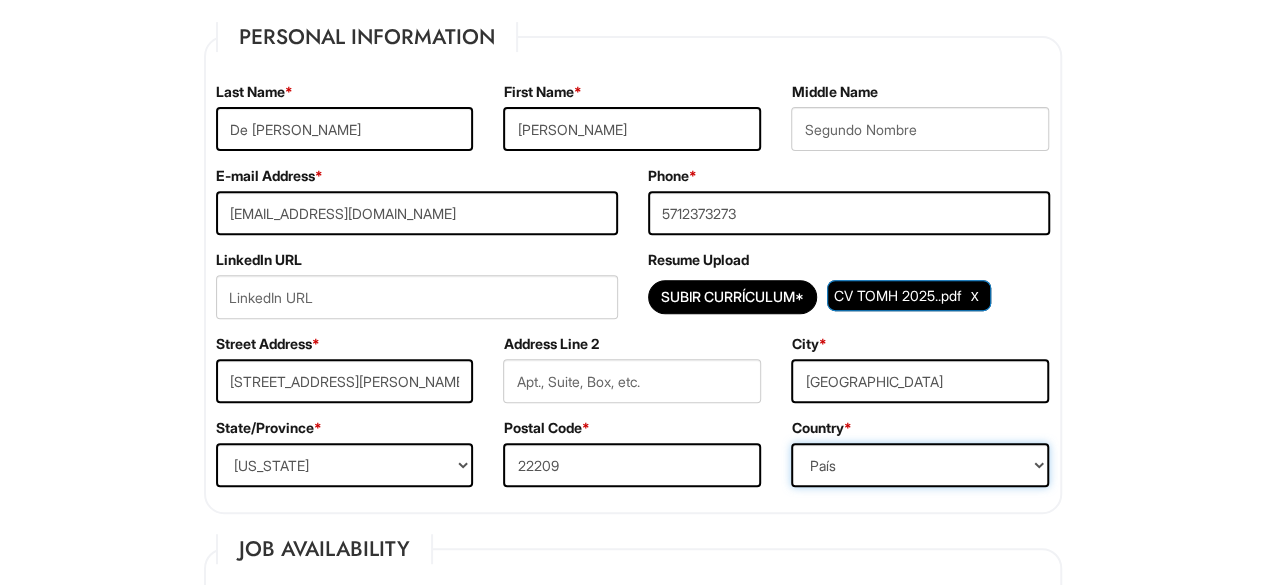 select on "United States of America" 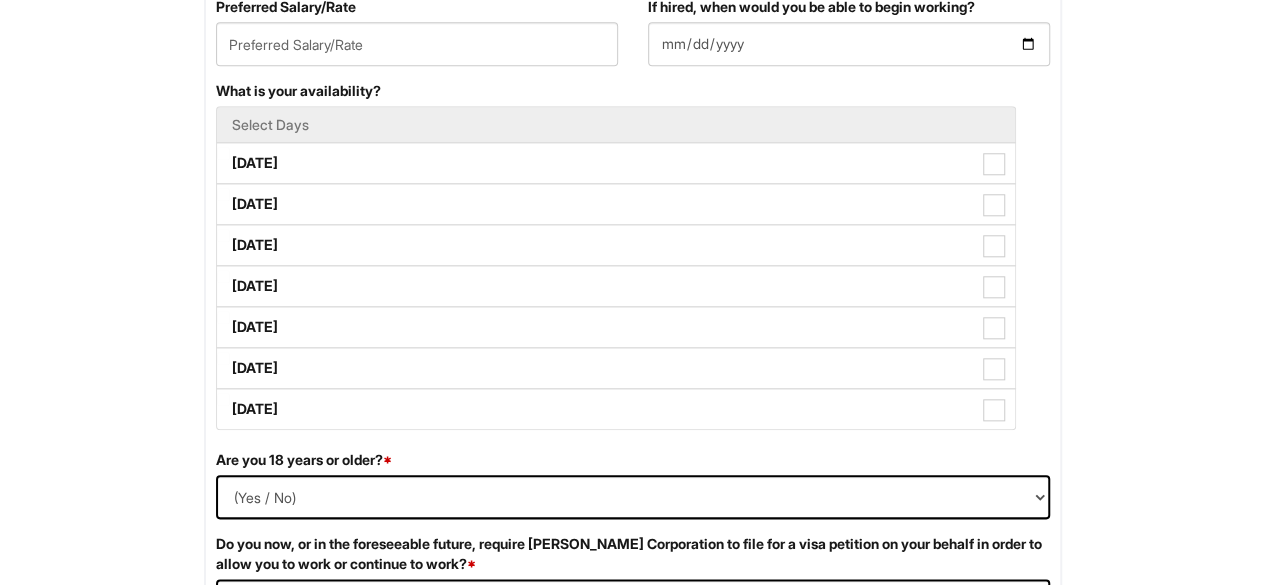 scroll, scrollTop: 906, scrollLeft: 0, axis: vertical 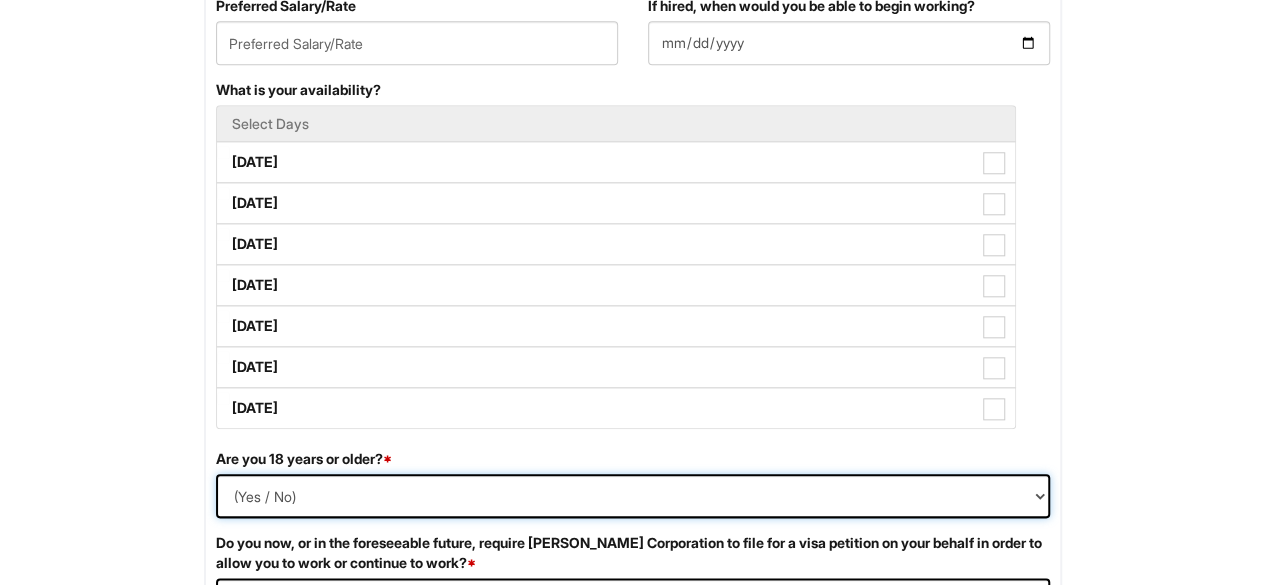 click on "(Yes / No) Si No" at bounding box center [633, 496] 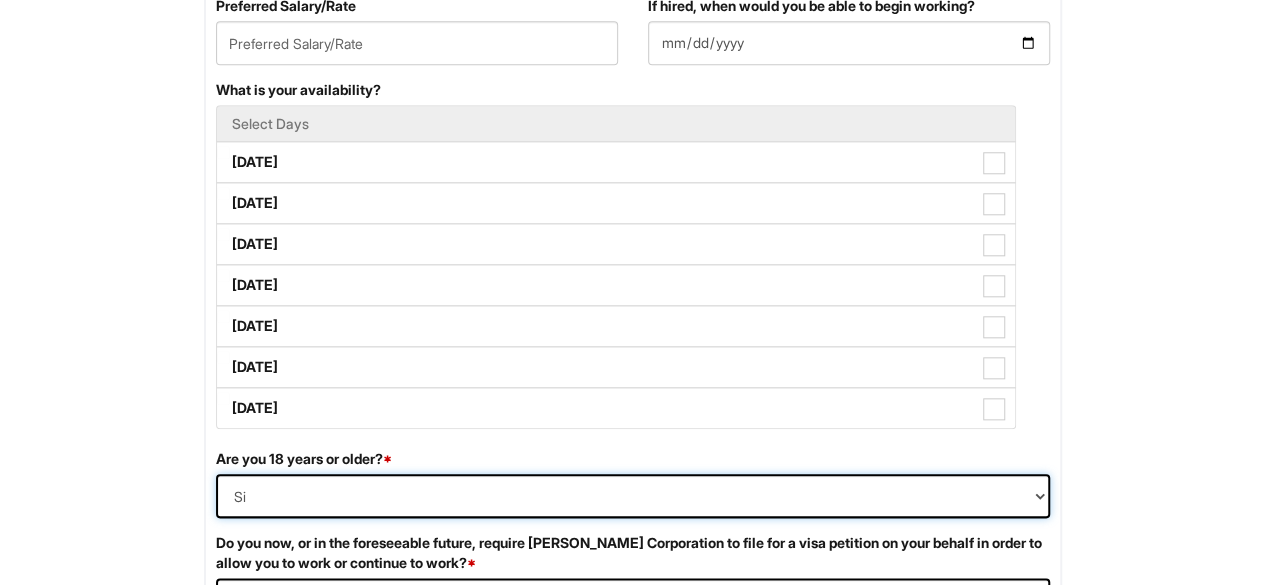click on "(Yes / No) Si No" at bounding box center (633, 496) 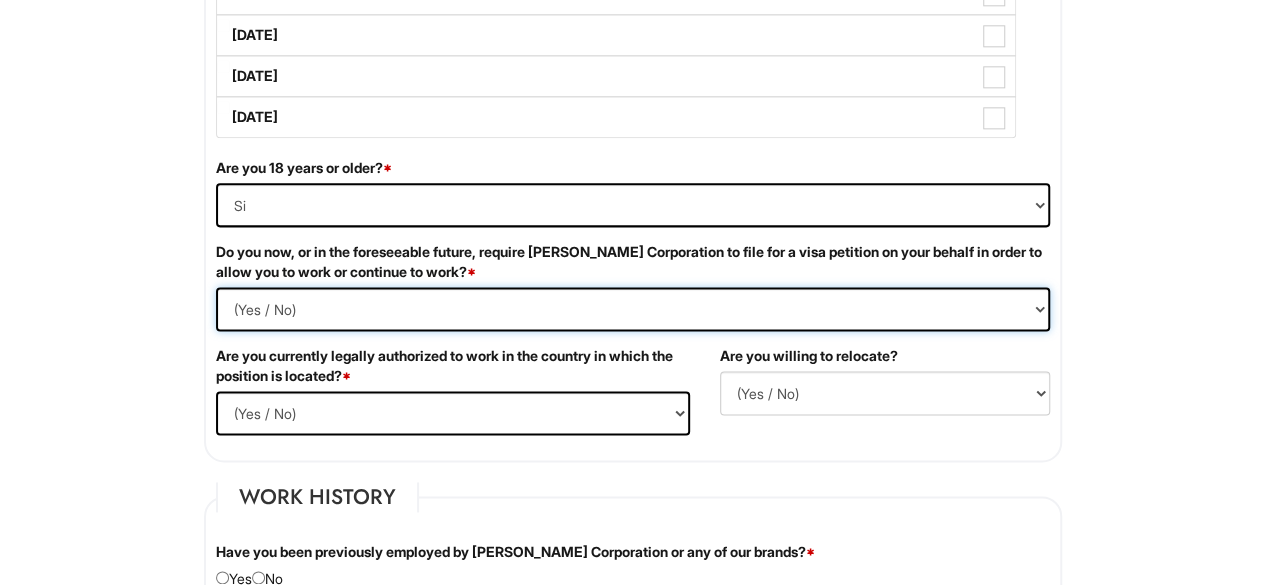 click on "(Yes / No) Si No" at bounding box center [633, 309] 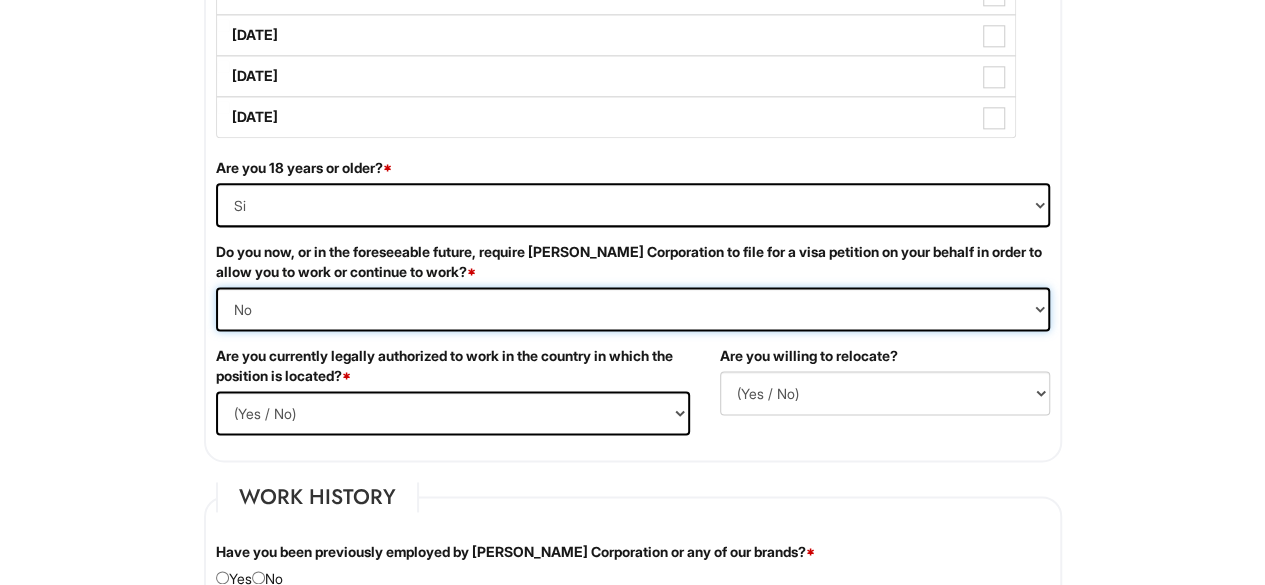 click on "(Yes / No) Si No" at bounding box center [633, 309] 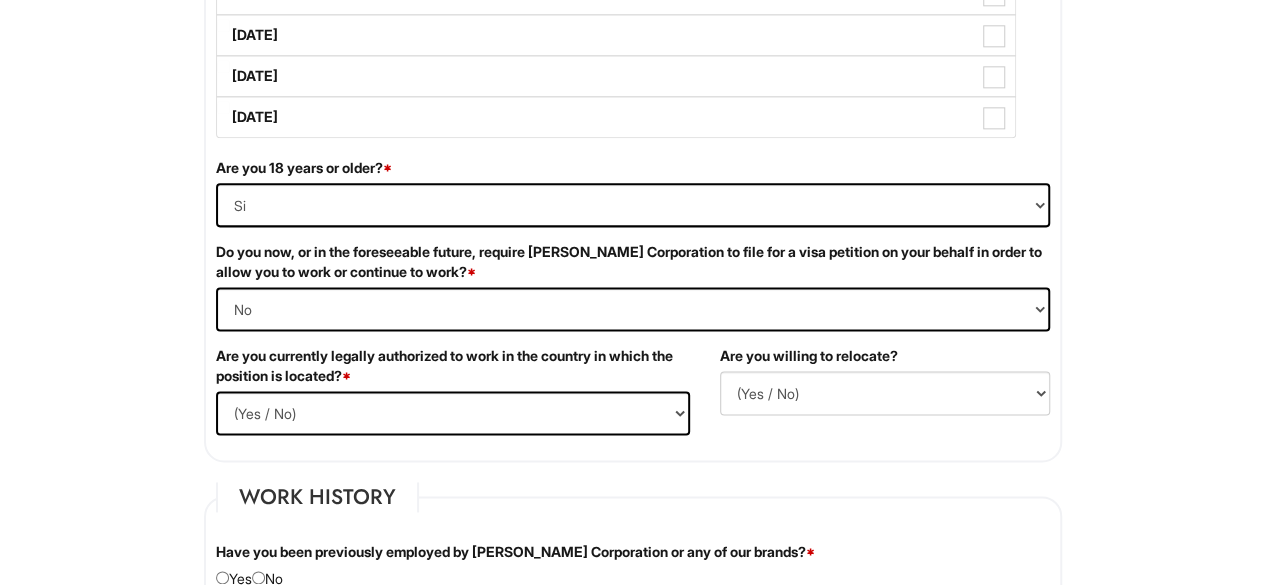 click on "Are you currently legally authorized to work in the country in which the position is located? *   (Yes / No) Si No" at bounding box center [453, 398] 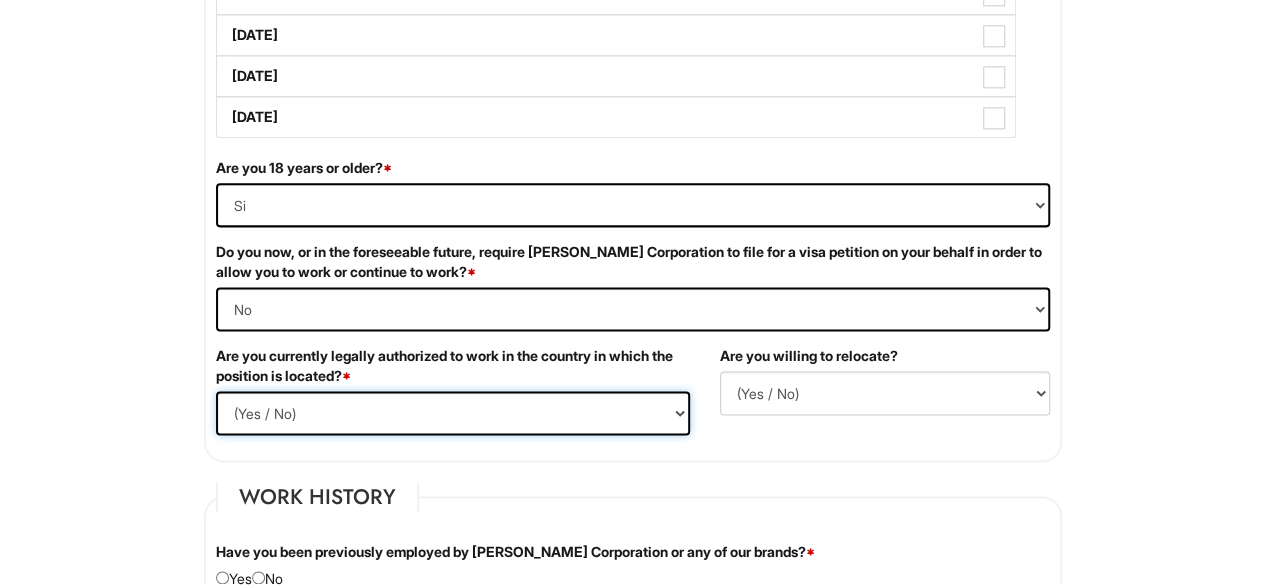 click on "(Yes / No) Si No" at bounding box center (453, 413) 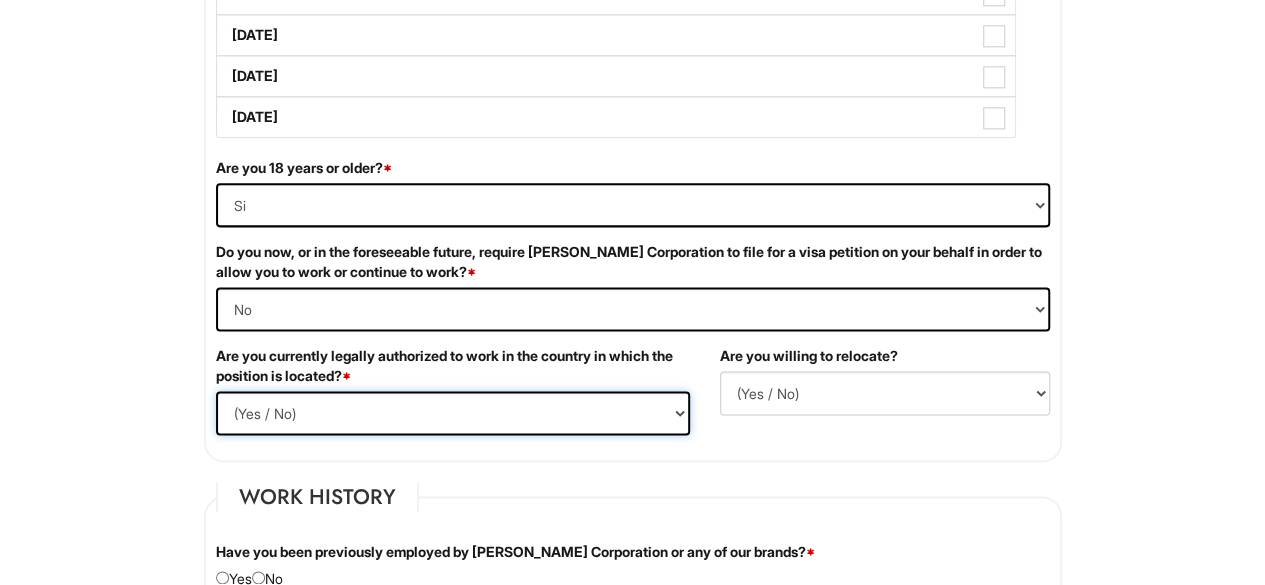 select on "Yes" 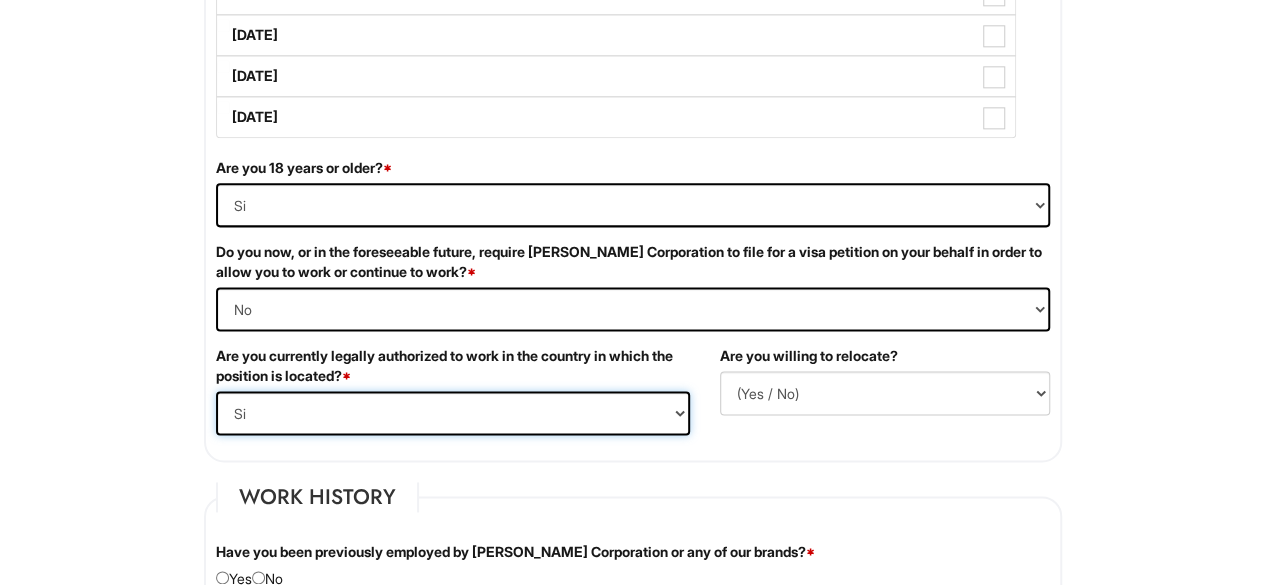 click on "(Yes / No) Si No" at bounding box center [453, 413] 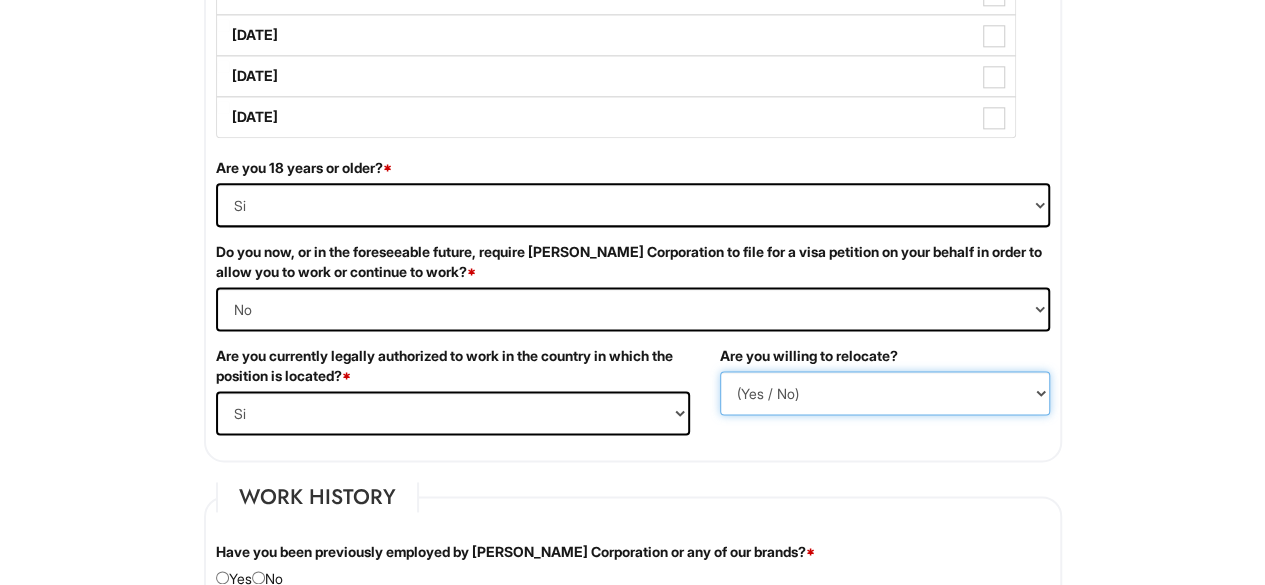 click on "(Yes / No) No Si" at bounding box center (885, 393) 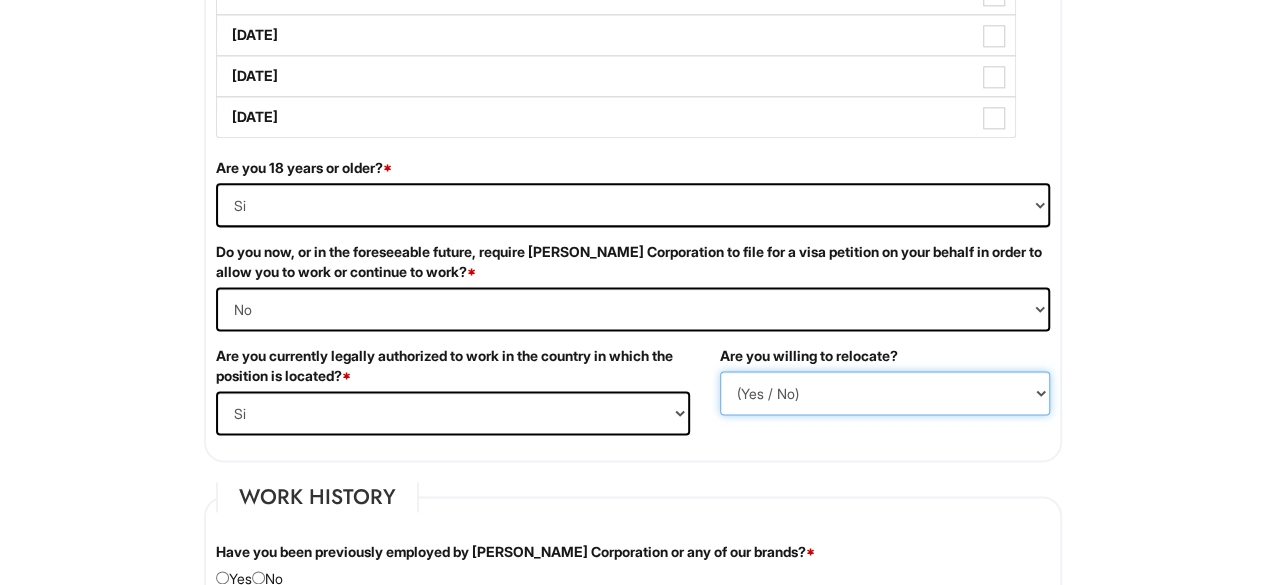 select on "N" 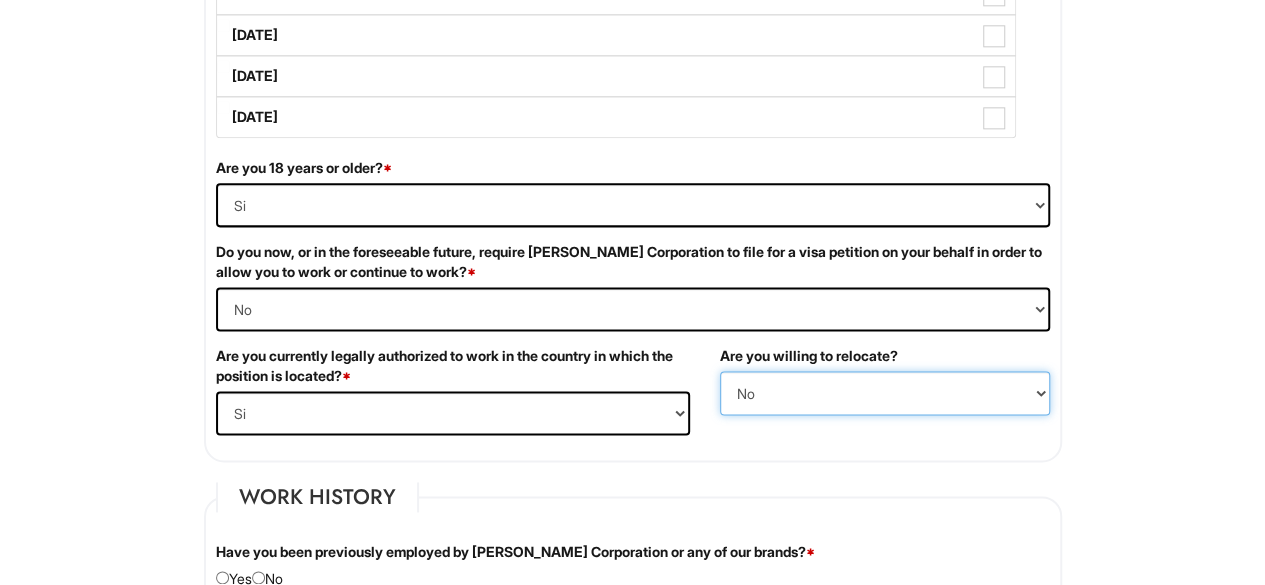 click on "(Yes / No) No Si" at bounding box center [885, 393] 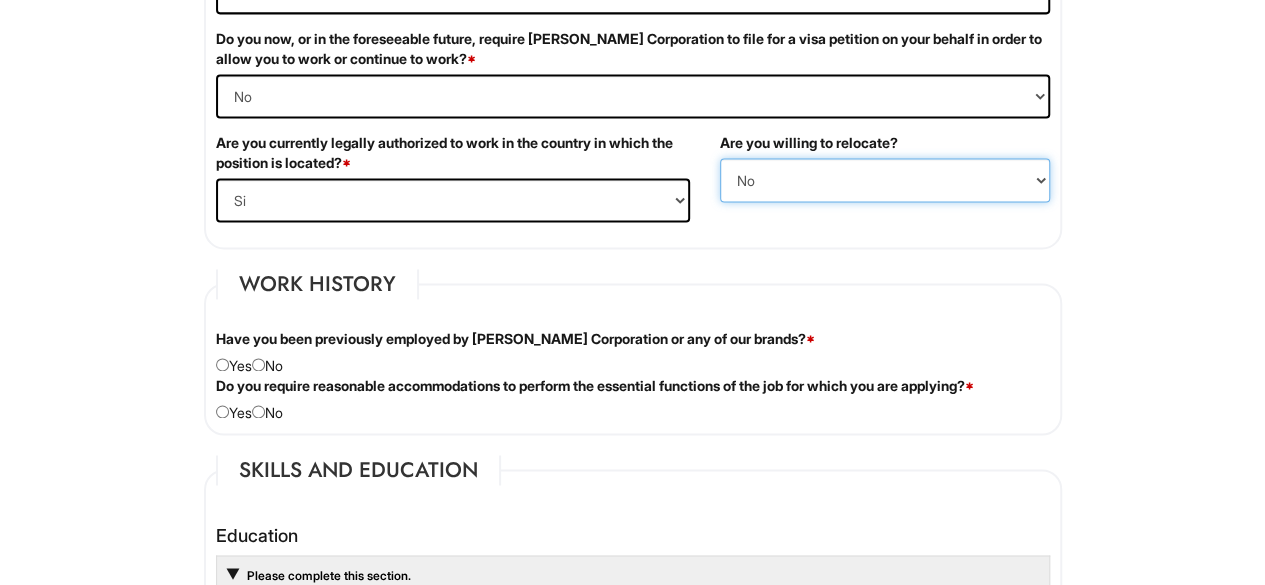 scroll, scrollTop: 1411, scrollLeft: 0, axis: vertical 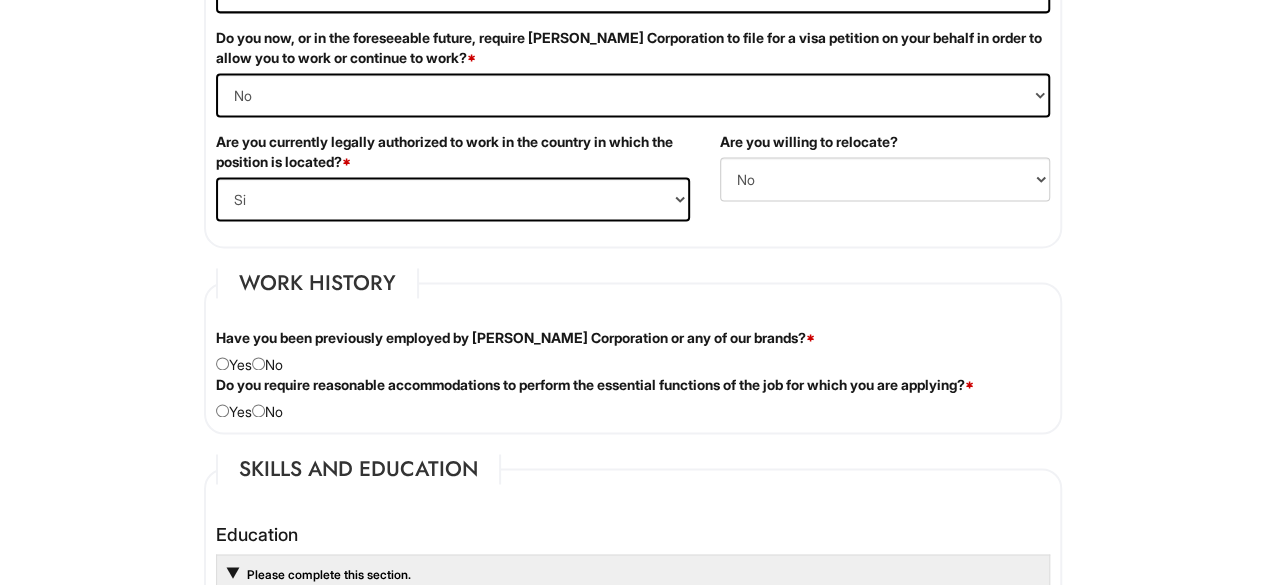 click on "Have you been previously employed by Giorgio Armani Corporation or any of our brands? *    Yes   No" at bounding box center (633, 351) 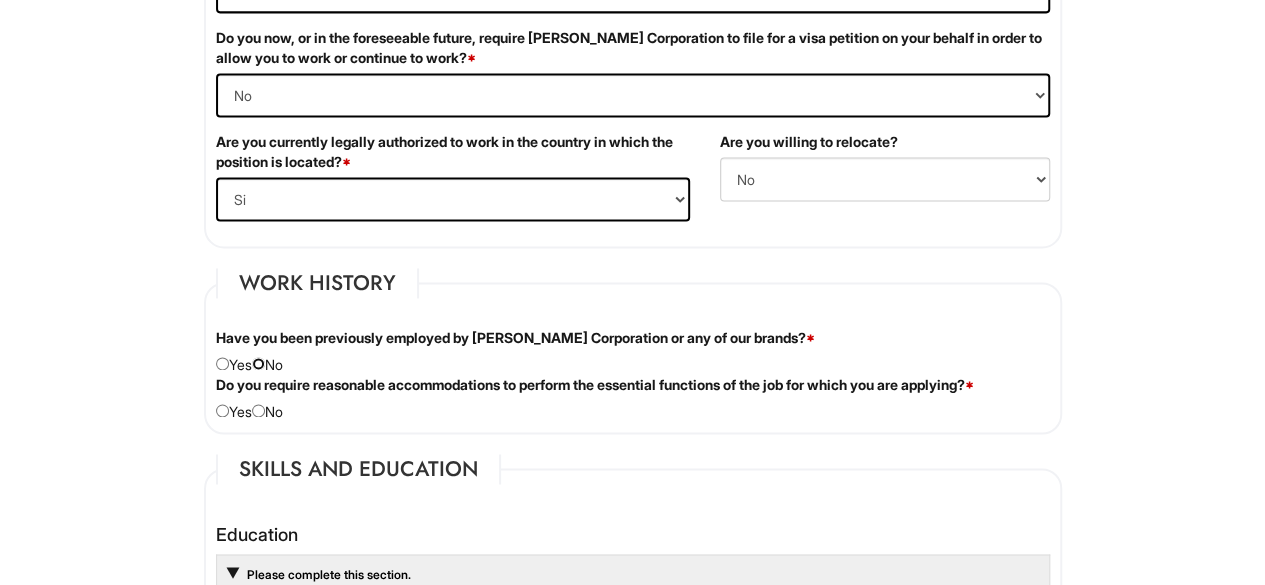 click at bounding box center (258, 363) 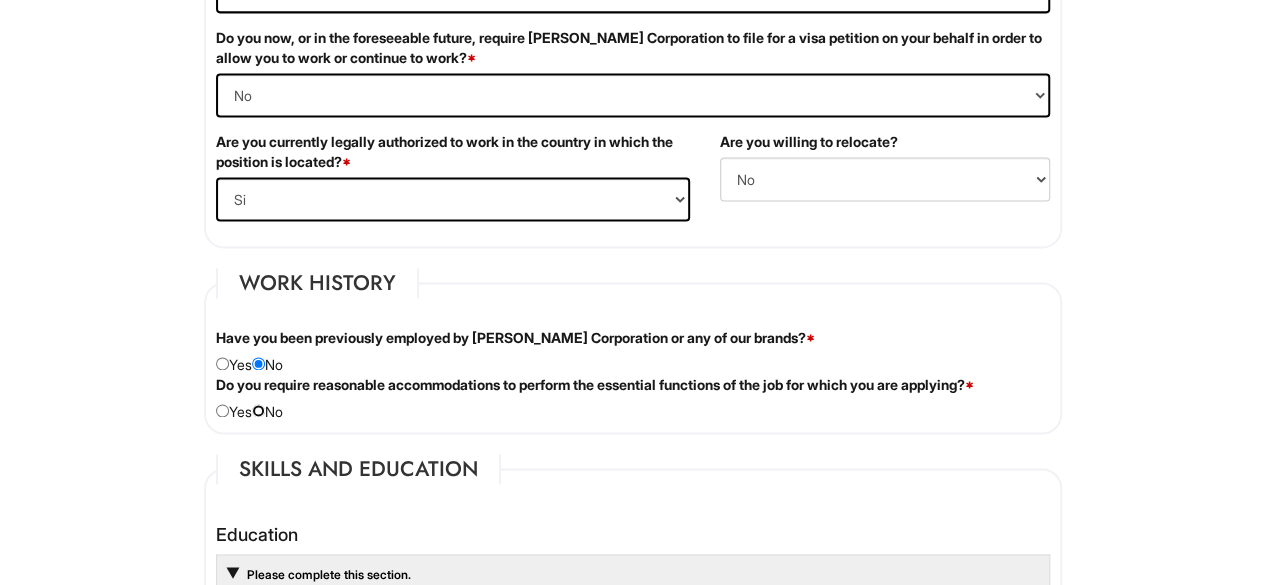 click at bounding box center [258, 410] 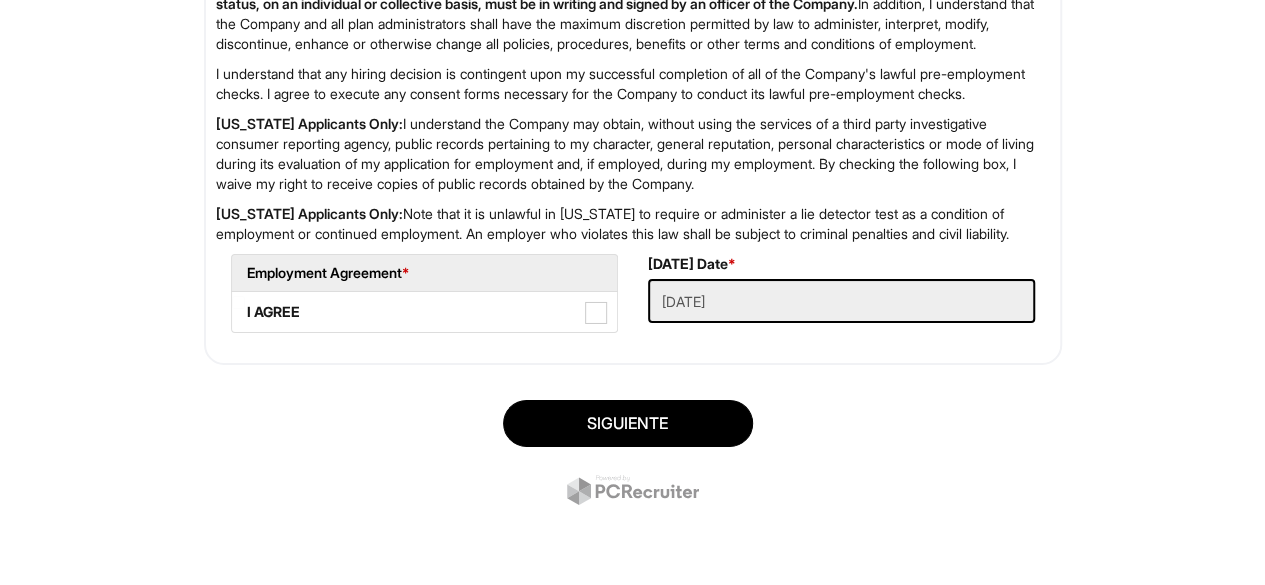 scroll, scrollTop: 3392, scrollLeft: 0, axis: vertical 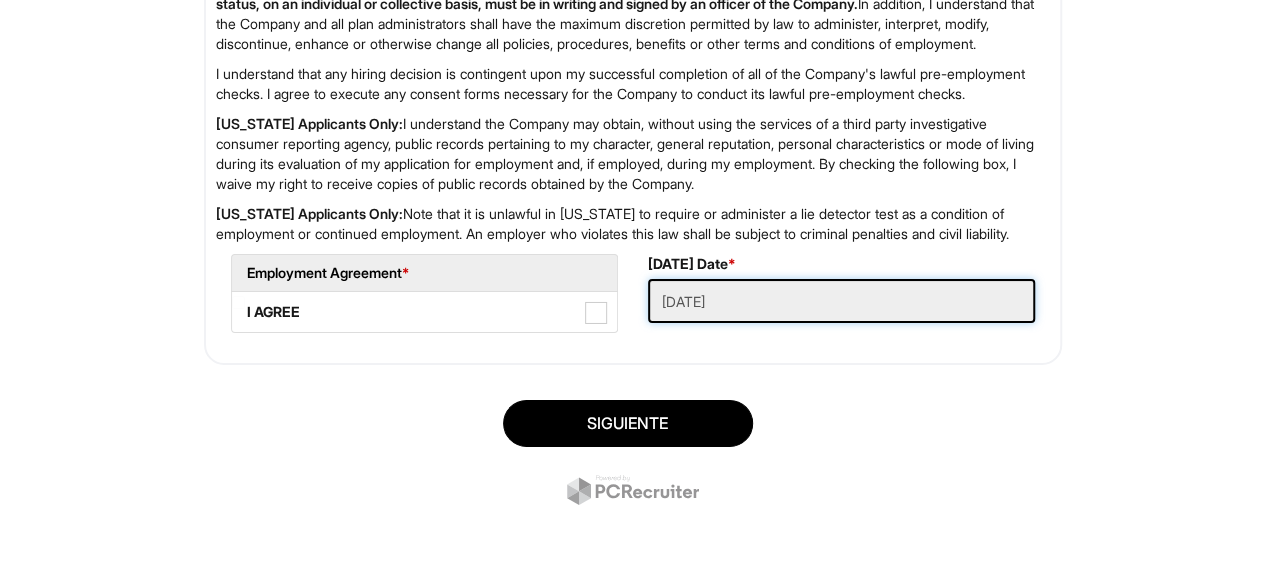 click on "07/11/2025" at bounding box center (841, 301) 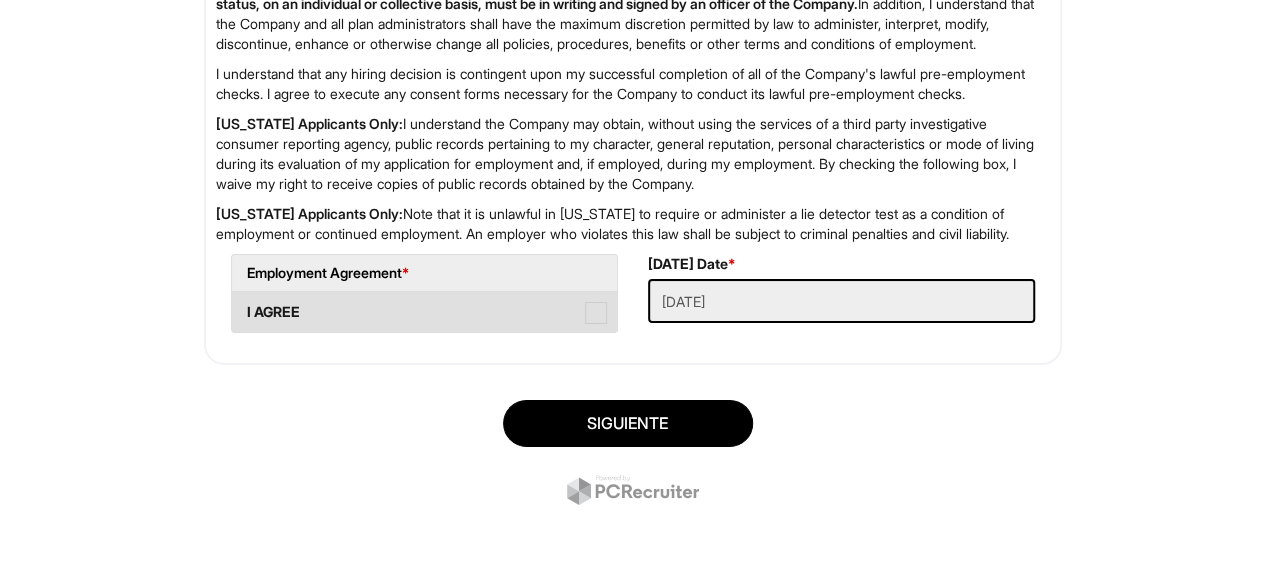 click on "I AGREE" at bounding box center [424, 312] 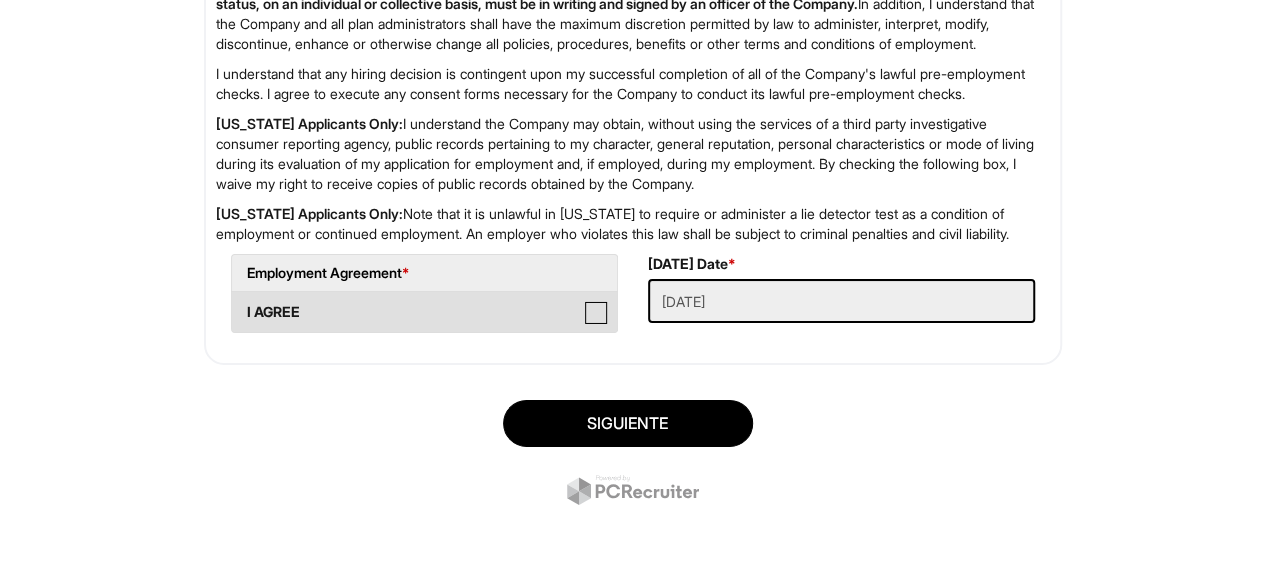 click on "I AGREE" at bounding box center [238, 302] 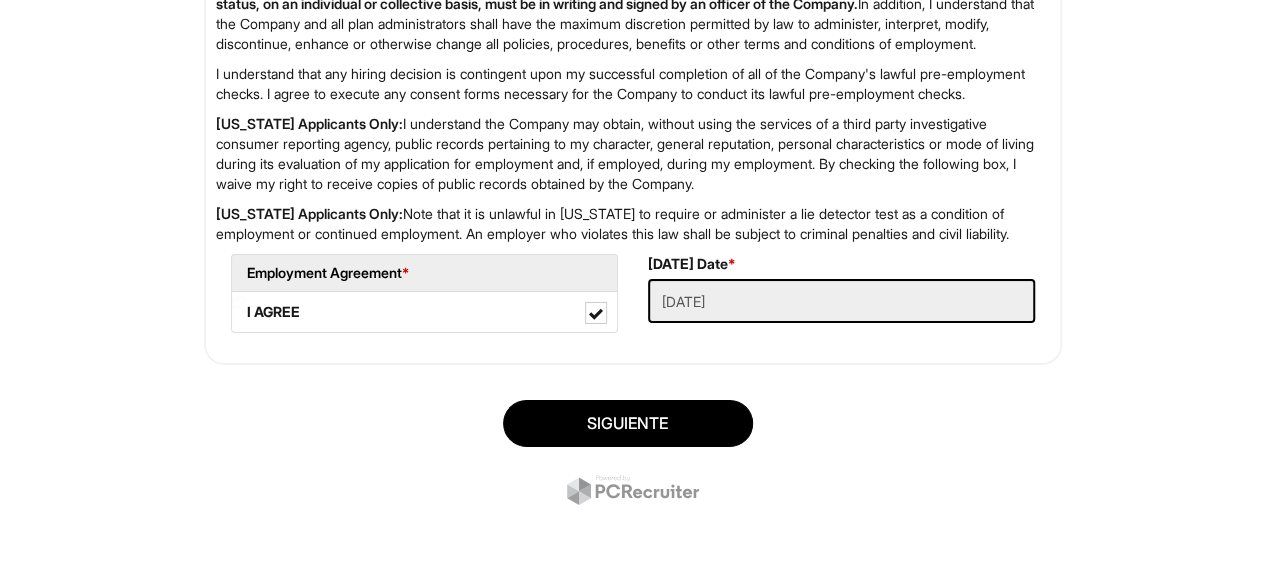 click on "Today's Date  *   07/11/2025" at bounding box center [841, 296] 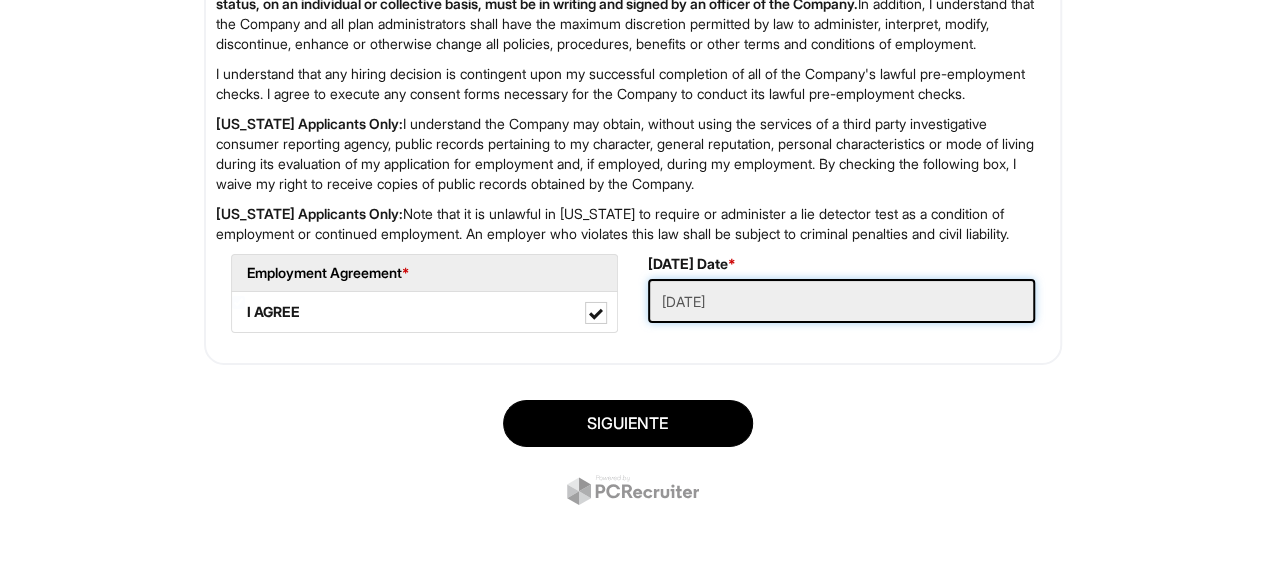 click on "07/11/2025" at bounding box center [841, 301] 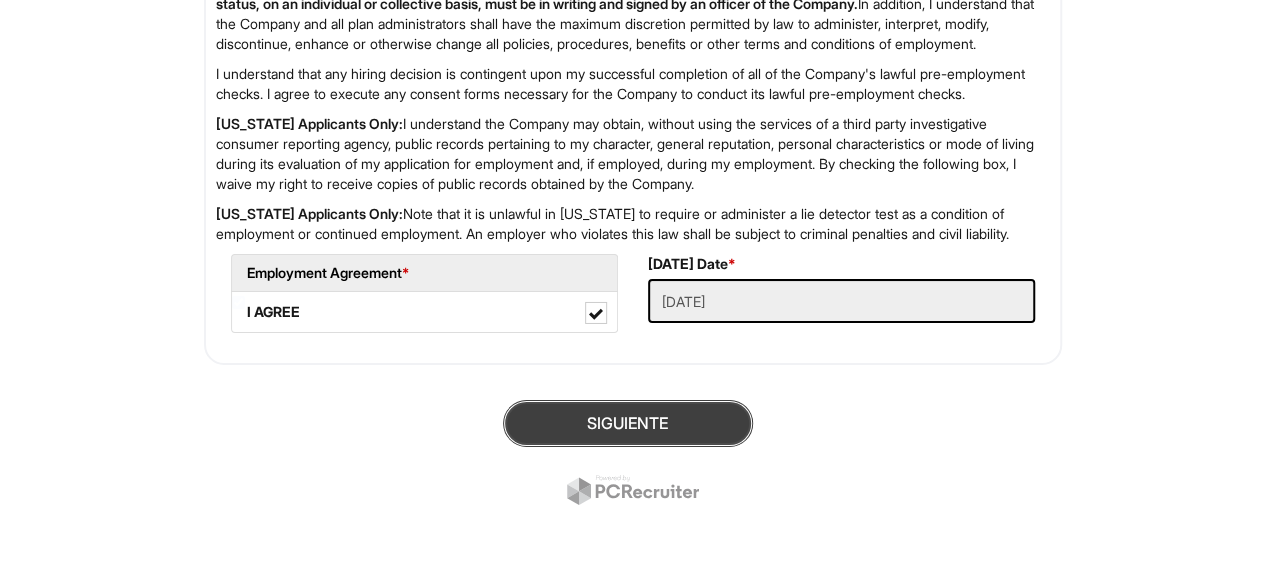 click on "Siguiente" at bounding box center (628, 423) 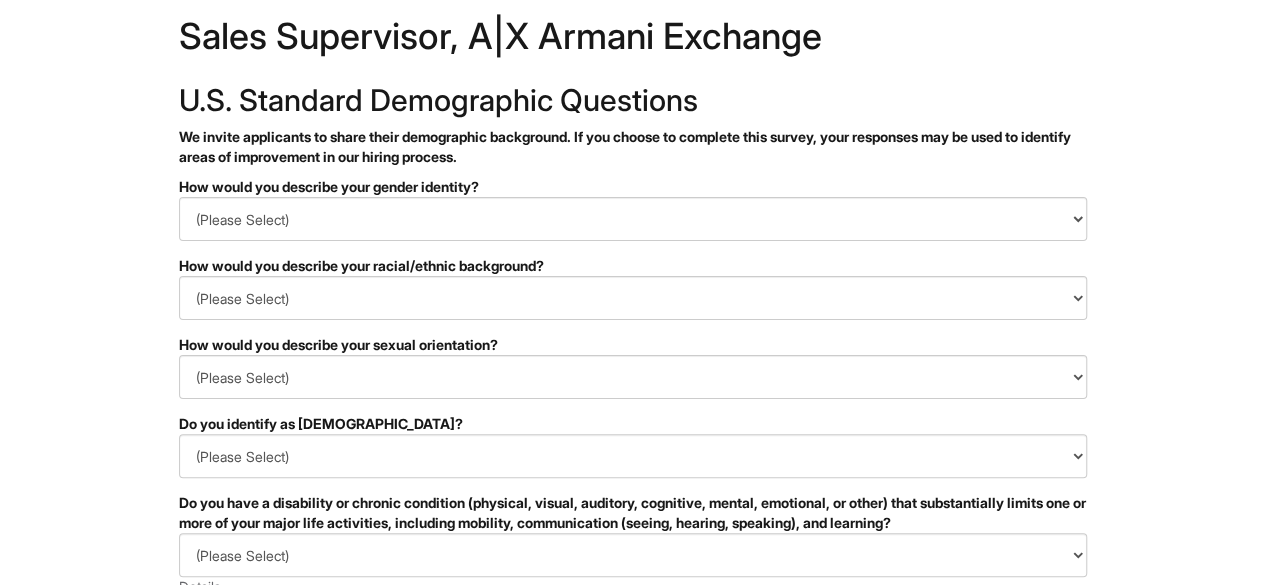 scroll, scrollTop: 44, scrollLeft: 0, axis: vertical 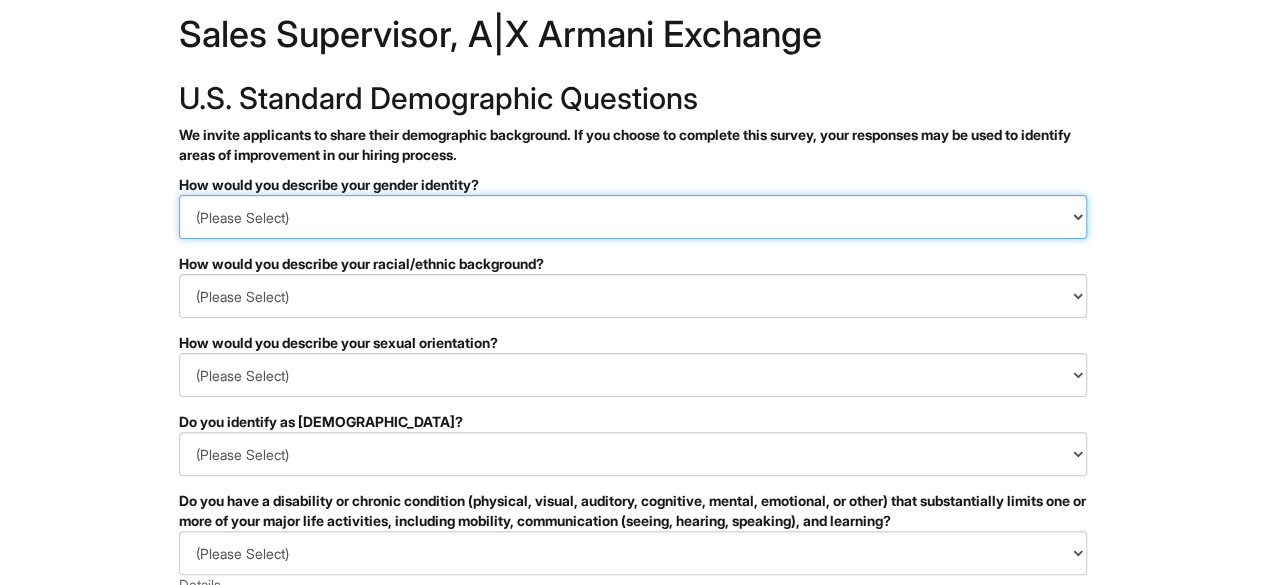 click on "(Please Select) Man Woman [DEMOGRAPHIC_DATA] I prefer to self-describe I don't wish to answer" at bounding box center [633, 217] 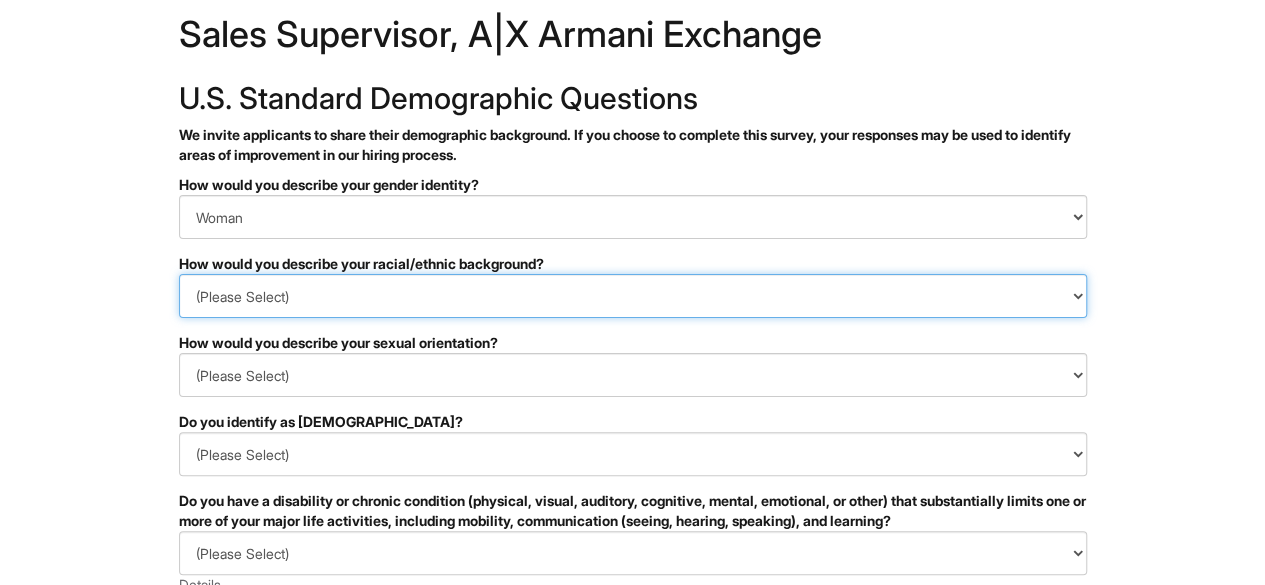 click on "(Please Select) [DEMOGRAPHIC_DATA] or of [DEMOGRAPHIC_DATA] descent    [DEMOGRAPHIC_DATA]    Hispanic, [DEMOGRAPHIC_DATA] or of [DEMOGRAPHIC_DATA] Origin    Indigenous, [DEMOGRAPHIC_DATA] or [US_STATE][DEMOGRAPHIC_DATA]    Middle Eastern or [DEMOGRAPHIC_DATA] or [DEMOGRAPHIC_DATA]    [DEMOGRAPHIC_DATA]    Southeast Asian    White or [DEMOGRAPHIC_DATA]    I prefer to self-describe    I don't wish to answer" at bounding box center (633, 296) 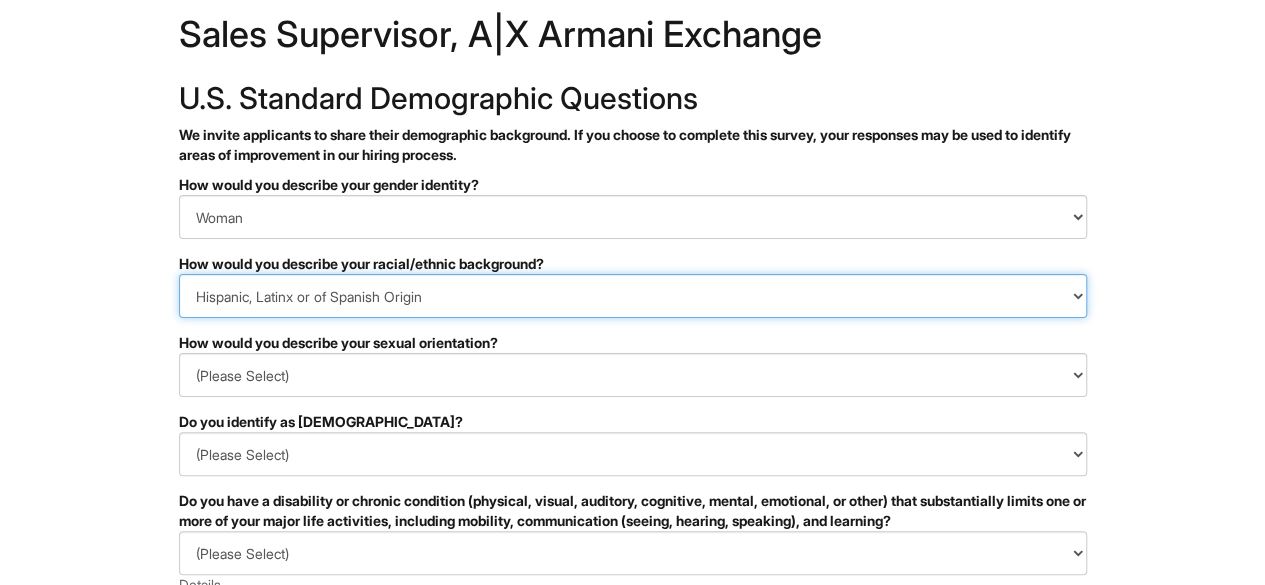 click on "(Please Select) [DEMOGRAPHIC_DATA] or of [DEMOGRAPHIC_DATA] descent    [DEMOGRAPHIC_DATA]    Hispanic, [DEMOGRAPHIC_DATA] or of [DEMOGRAPHIC_DATA] Origin    Indigenous, [DEMOGRAPHIC_DATA] or [US_STATE][DEMOGRAPHIC_DATA]    Middle Eastern or [DEMOGRAPHIC_DATA] or [DEMOGRAPHIC_DATA]    [DEMOGRAPHIC_DATA]    Southeast Asian    White or [DEMOGRAPHIC_DATA]    I prefer to self-describe    I don't wish to answer" at bounding box center [633, 296] 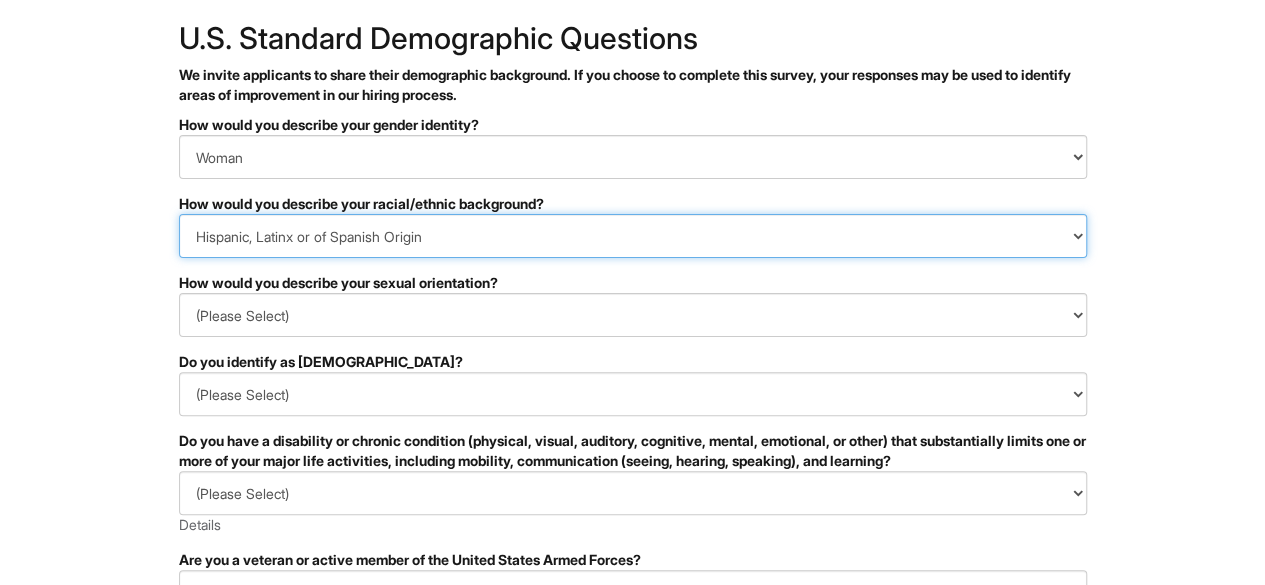 scroll, scrollTop: 116, scrollLeft: 0, axis: vertical 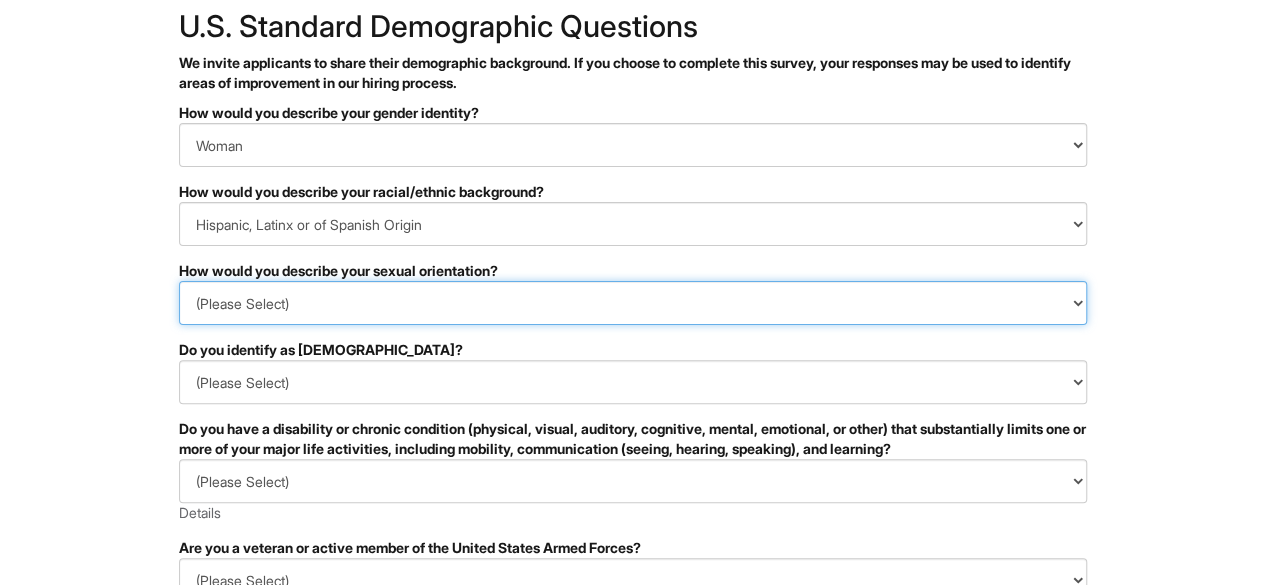 click on "(Please Select) [DEMOGRAPHIC_DATA] [DEMOGRAPHIC_DATA] and/or [DEMOGRAPHIC_DATA] [DEMOGRAPHIC_DATA] [DEMOGRAPHIC_DATA] [DEMOGRAPHIC_DATA] [DEMOGRAPHIC_DATA] I prefer to self-describe I don't wish to answer" at bounding box center [633, 303] 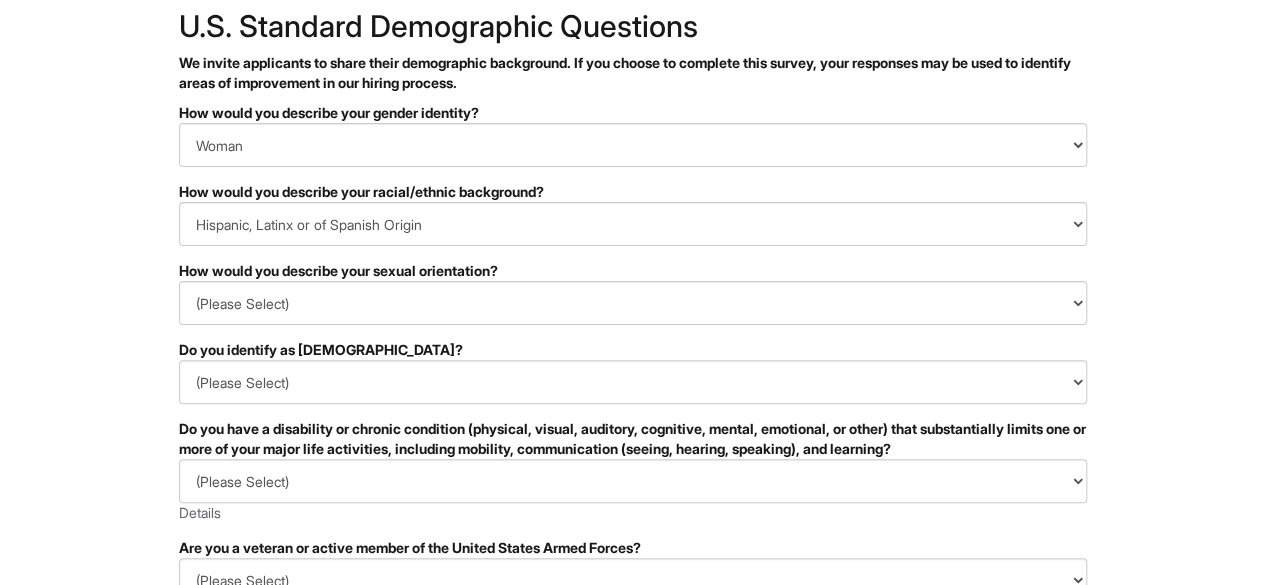 click on "&nbsp; ✔ 2 3 Sales Supervisor, A|X Armani Exchange U.S. Standard Demographic Questions We invite applicants to share their demographic background. If you choose to complete this survey, your responses may be used to identify
areas of improvement in our hiring process. PLEASE COMPLETE ALL REQUIRED FIELDS How would you describe your gender identity? (Please Select) Man Woman [DEMOGRAPHIC_DATA] I prefer to self-describe I don't wish to answer How would you describe your racial/ethnic background? (Please Select) [DEMOGRAPHIC_DATA] or of [DEMOGRAPHIC_DATA] descent    [DEMOGRAPHIC_DATA]    Hispanic, [DEMOGRAPHIC_DATA] or of [DEMOGRAPHIC_DATA] Origin    Indigenous, [DEMOGRAPHIC_DATA] or [US_STATE][DEMOGRAPHIC_DATA]    Middle Eastern or North [DEMOGRAPHIC_DATA] or [DEMOGRAPHIC_DATA]    [DEMOGRAPHIC_DATA]    Southeast Asian    White or [DEMOGRAPHIC_DATA]    I prefer to self-describe    I don't wish to answer How would you describe your sexual orientation? (Please Select) [DEMOGRAPHIC_DATA] [DEMOGRAPHIC_DATA] and/or [DEMOGRAPHIC_DATA] [DEMOGRAPHIC_DATA] [DEMOGRAPHIC_DATA] [DEMOGRAPHIC_DATA] [DEMOGRAPHIC_DATA] I prefer to self-describe I don't wish to answer Si No Details" at bounding box center (632, 447) 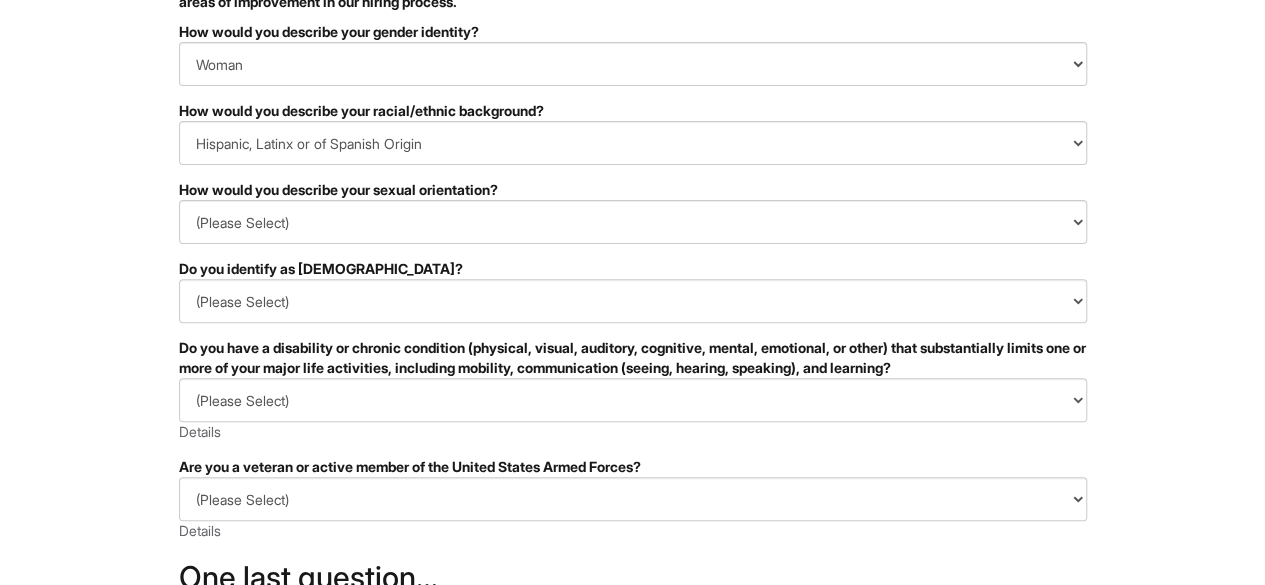 scroll, scrollTop: 198, scrollLeft: 0, axis: vertical 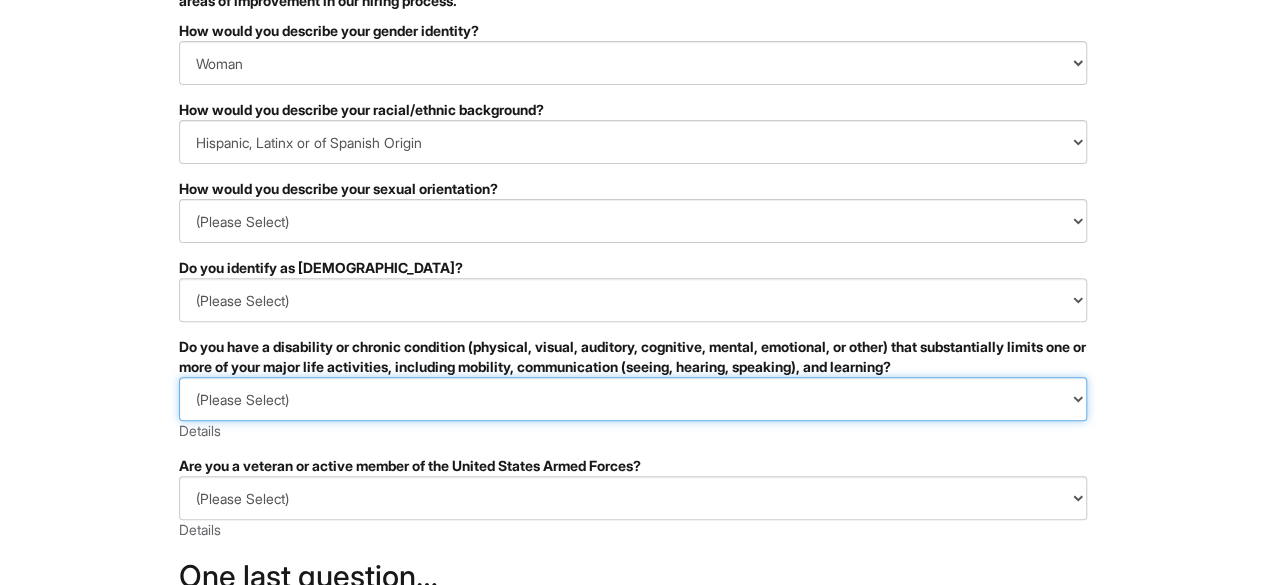 click on "(Please Select) SI, TENGO UNA DISCAPACIDAD (o [PERSON_NAME] una discapacidad) NO, NO TENGO UNA DISCAPACIDAD Yo no quiero responder" at bounding box center [633, 399] 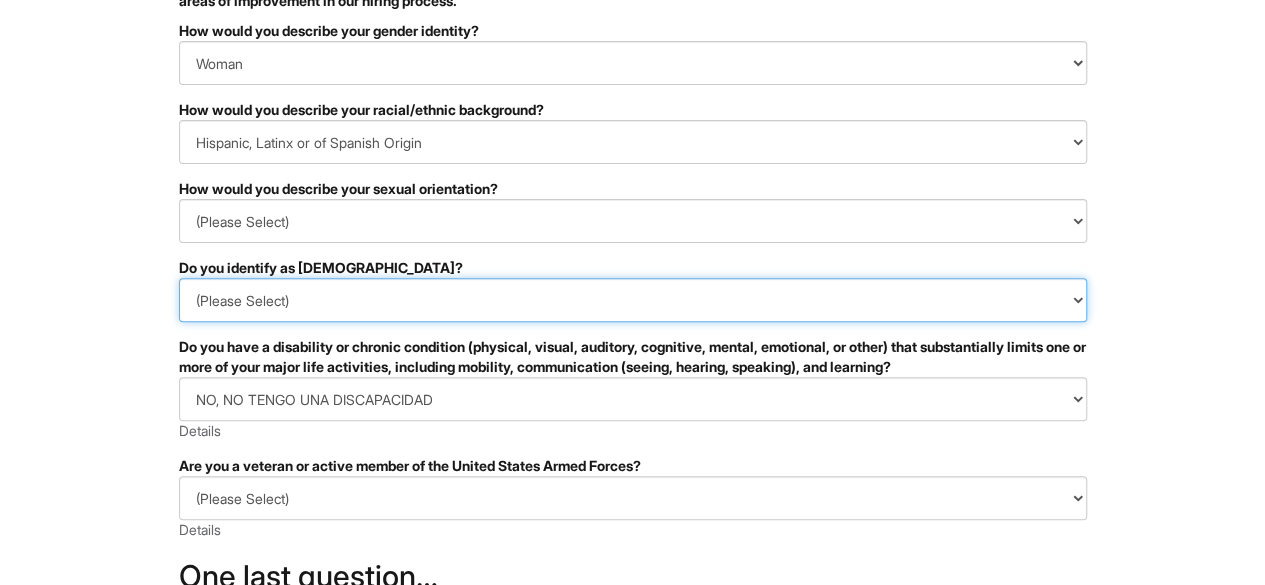 click on "(Please Select) Si No I prefer to self-describe I don't wish to answer" at bounding box center (633, 300) 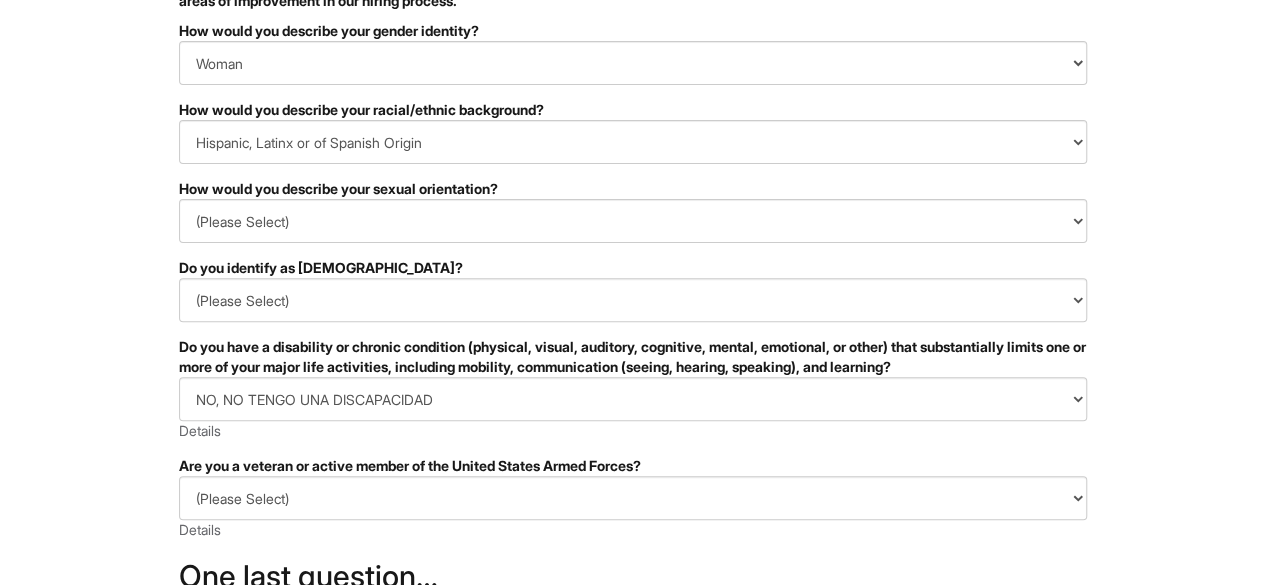 click on "&nbsp; ✔ 2 3 Sales Supervisor, A|X Armani Exchange U.S. Standard Demographic Questions We invite applicants to share their demographic background. If you choose to complete this survey, your responses may be used to identify
areas of improvement in our hiring process. PLEASE COMPLETE ALL REQUIRED FIELDS How would you describe your gender identity? (Please Select) Man Woman [DEMOGRAPHIC_DATA] I prefer to self-describe I don't wish to answer How would you describe your racial/ethnic background? (Please Select) [DEMOGRAPHIC_DATA] or of [DEMOGRAPHIC_DATA] descent    [DEMOGRAPHIC_DATA]    Hispanic, [DEMOGRAPHIC_DATA] or of [DEMOGRAPHIC_DATA] Origin    Indigenous, [DEMOGRAPHIC_DATA] or [US_STATE][DEMOGRAPHIC_DATA]    Middle Eastern or North [DEMOGRAPHIC_DATA] or [DEMOGRAPHIC_DATA]    [DEMOGRAPHIC_DATA]    Southeast Asian    White or [DEMOGRAPHIC_DATA]    I prefer to self-describe    I don't wish to answer How would you describe your sexual orientation? (Please Select) [DEMOGRAPHIC_DATA] [DEMOGRAPHIC_DATA] and/or [DEMOGRAPHIC_DATA] [DEMOGRAPHIC_DATA] [DEMOGRAPHIC_DATA] [DEMOGRAPHIC_DATA] [DEMOGRAPHIC_DATA] I prefer to self-describe I don't wish to answer Si No Details" at bounding box center (632, 365) 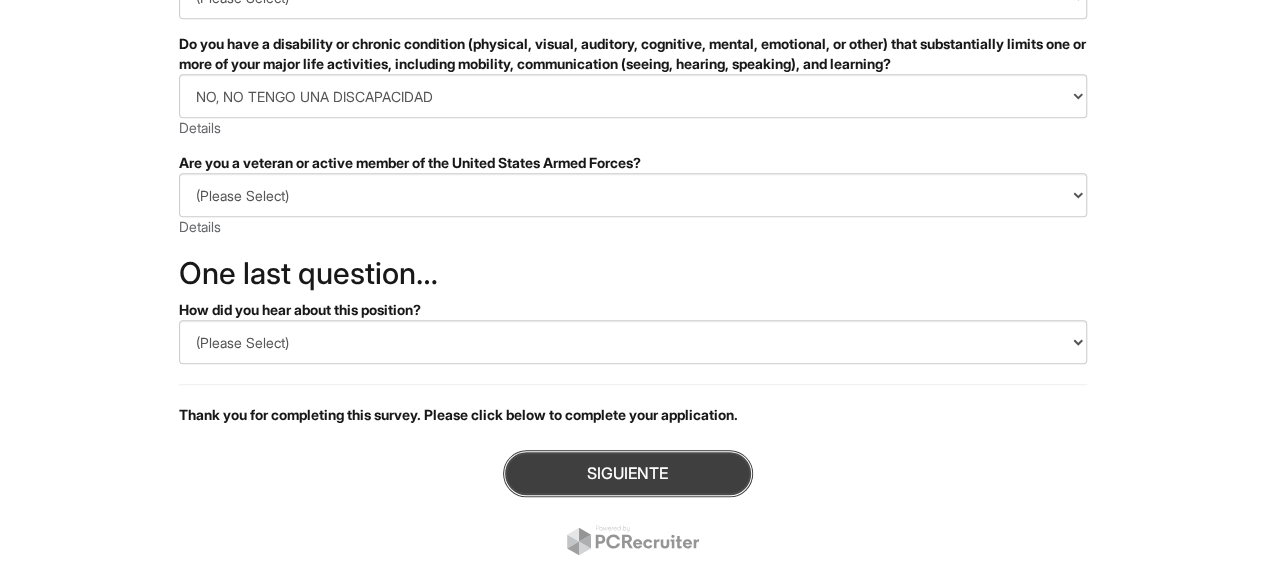 click on "Siguiente" at bounding box center [628, 473] 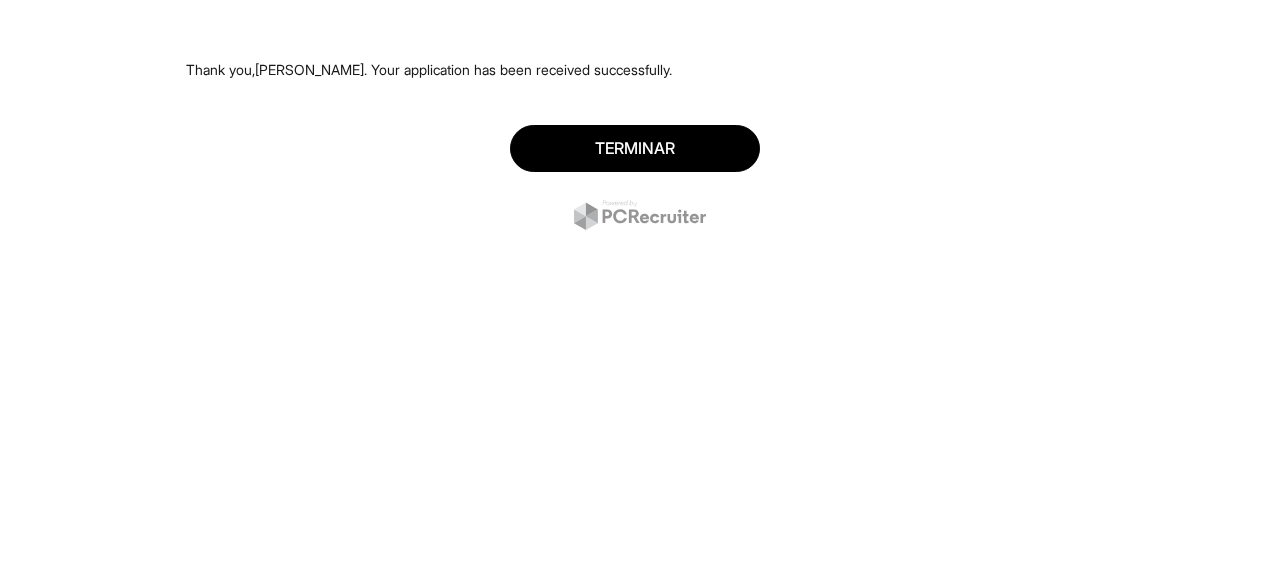 scroll, scrollTop: 0, scrollLeft: 0, axis: both 